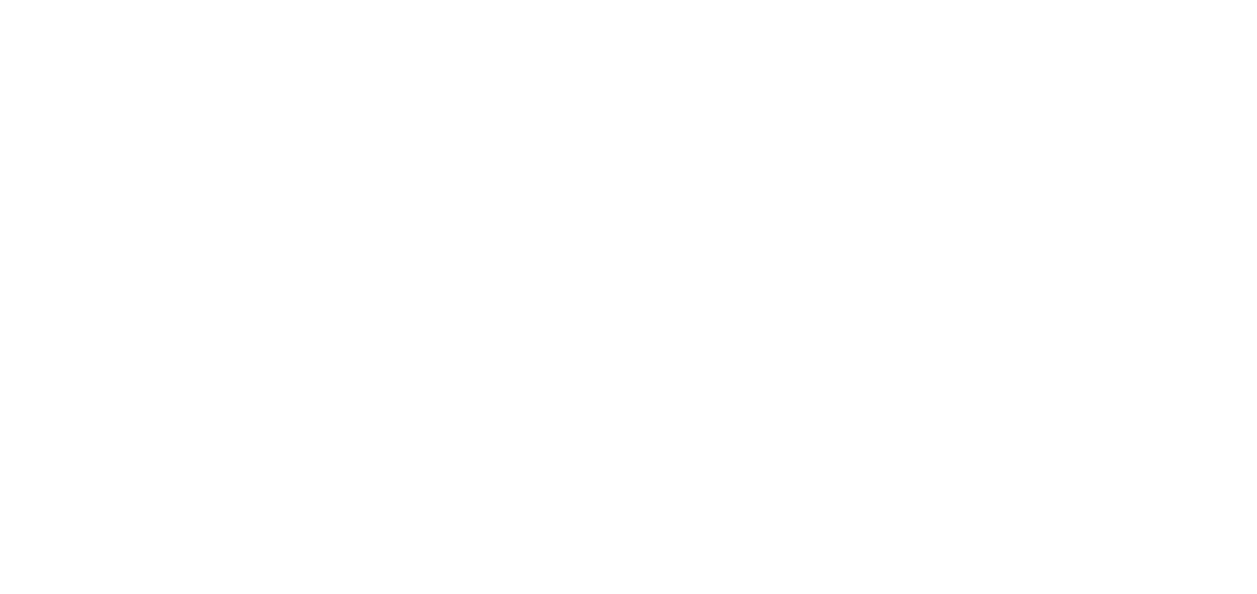 scroll, scrollTop: 0, scrollLeft: 0, axis: both 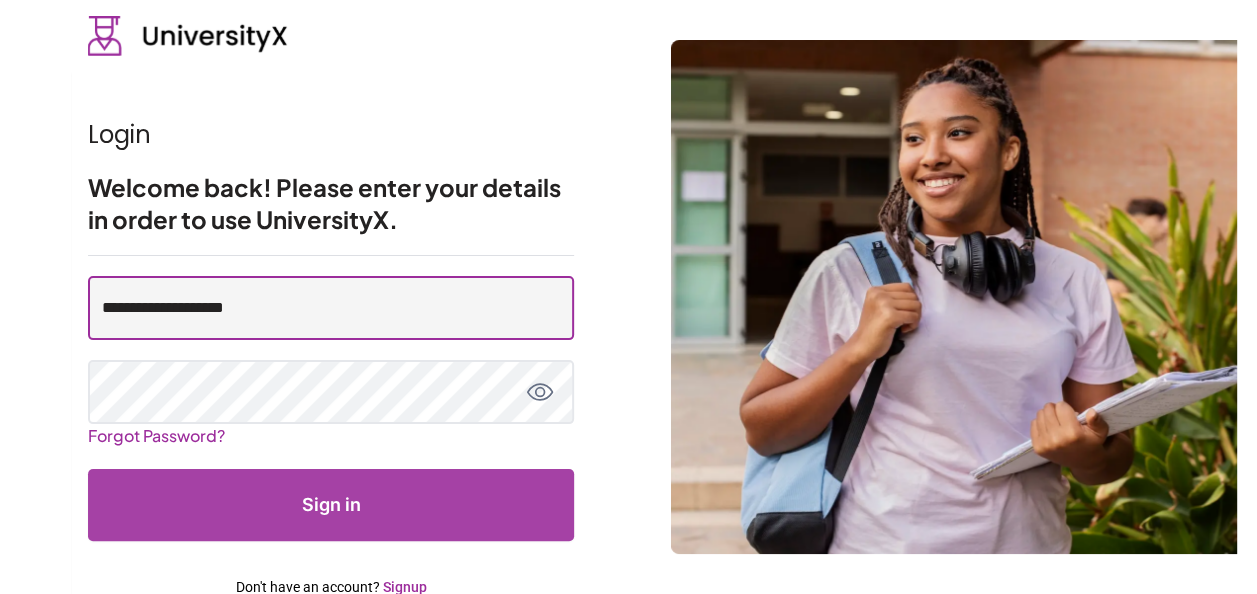 click on "**********" at bounding box center [331, 308] 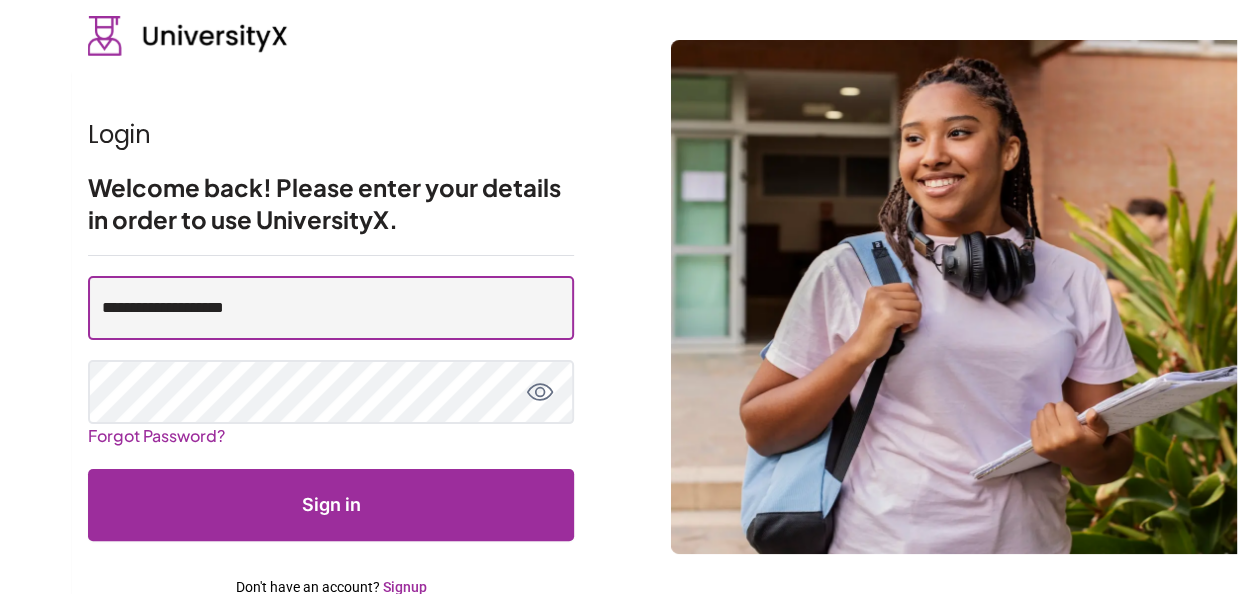 type on "**********" 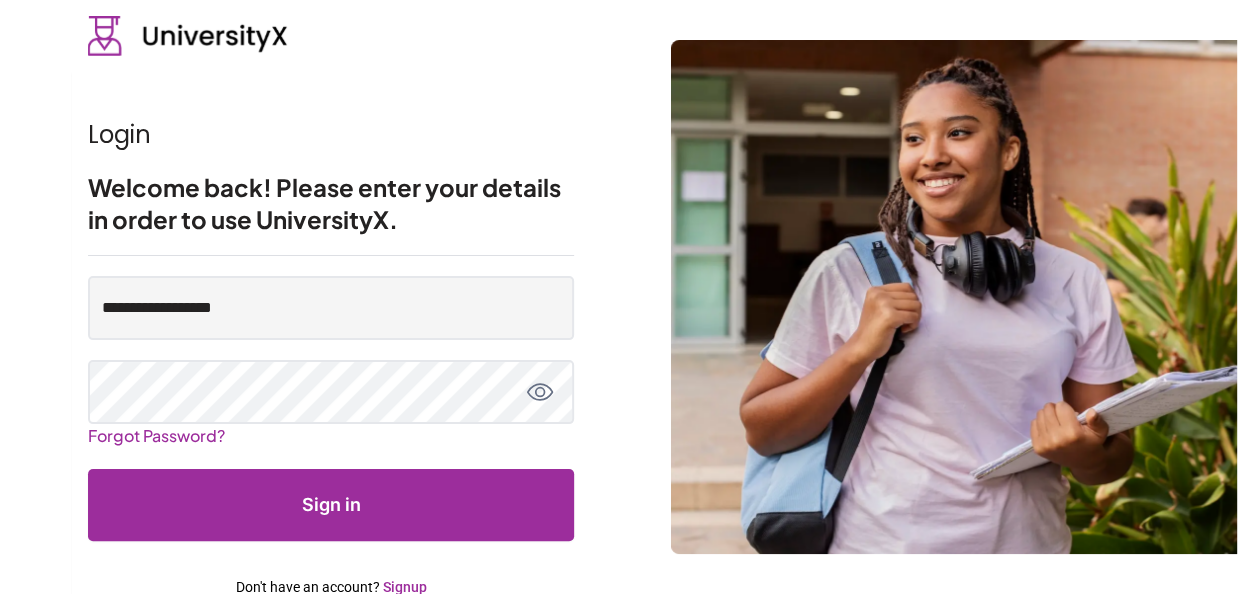 click on "Sign in" at bounding box center (331, 505) 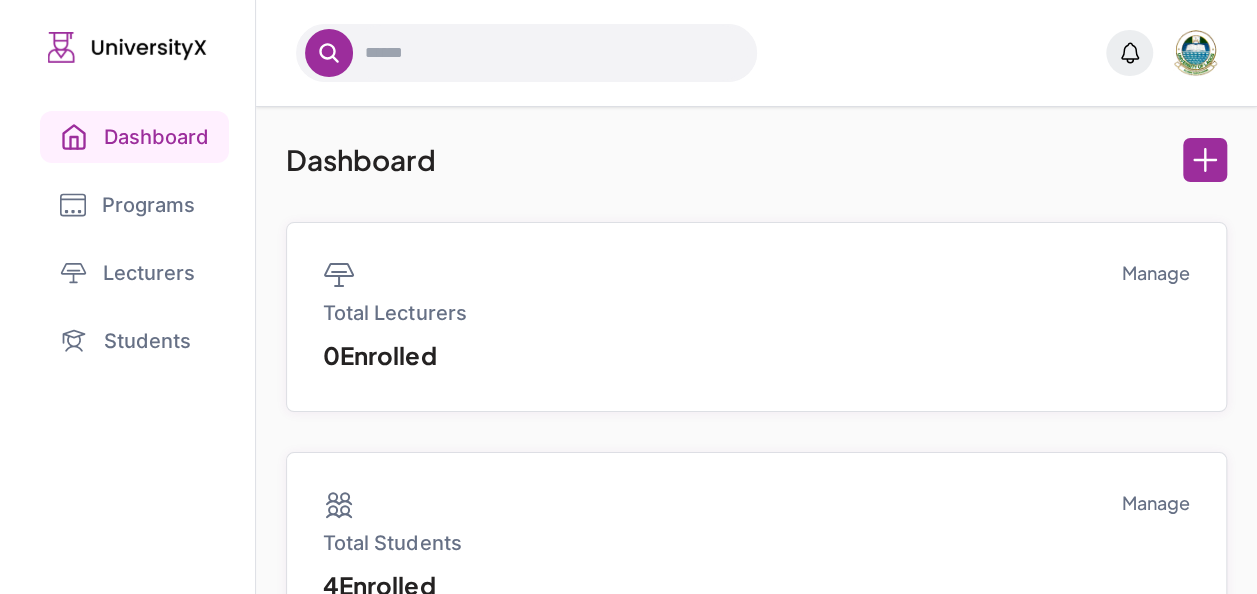click on "Students" at bounding box center [127, 341] 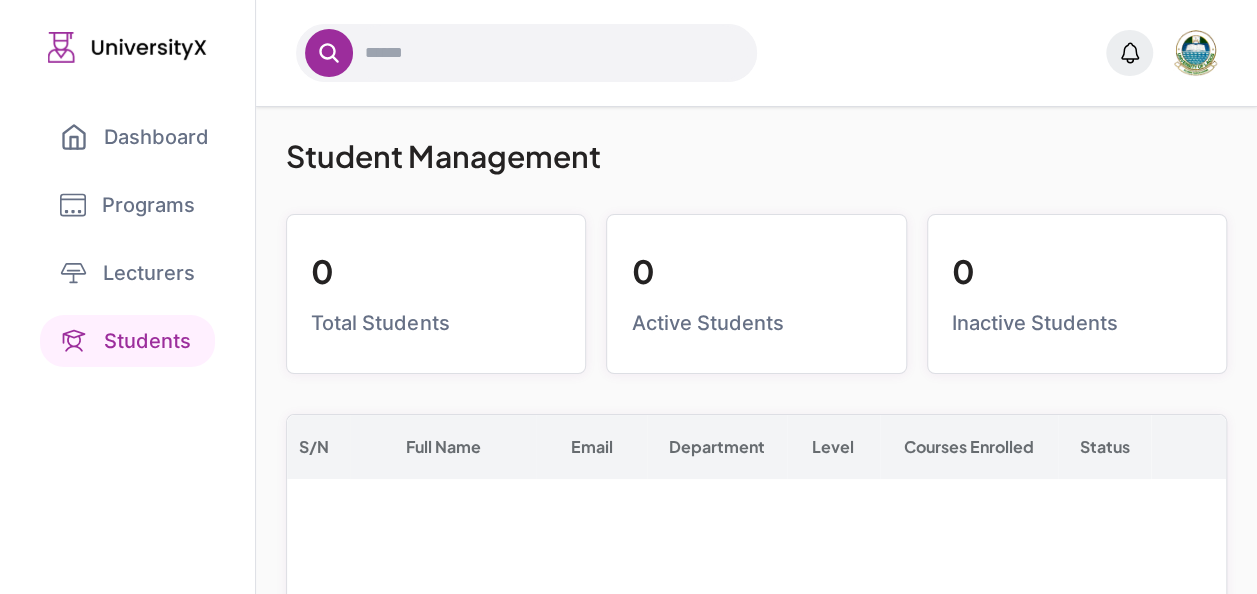 scroll, scrollTop: 42, scrollLeft: 0, axis: vertical 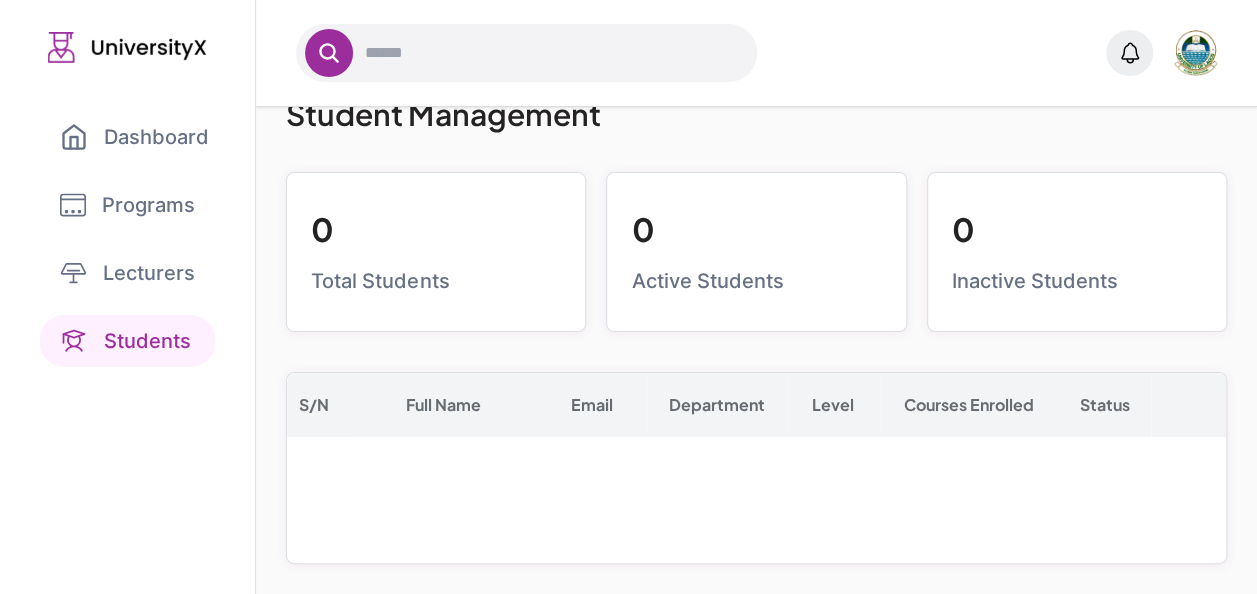click on "Lecturers" at bounding box center [127, 273] 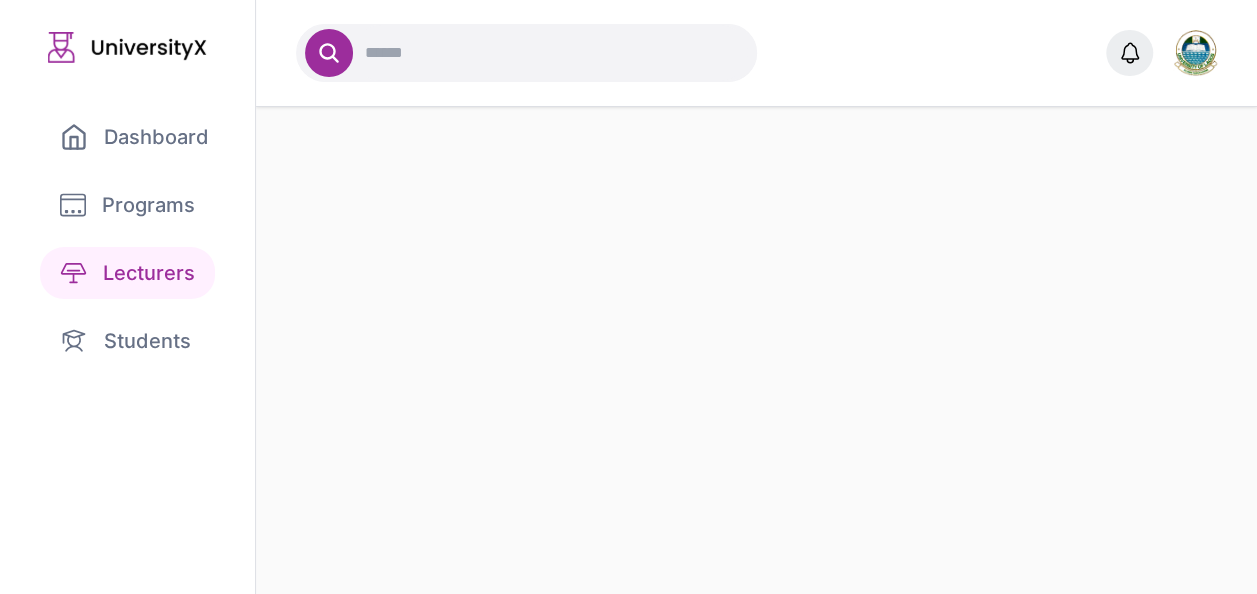 scroll, scrollTop: 0, scrollLeft: 0, axis: both 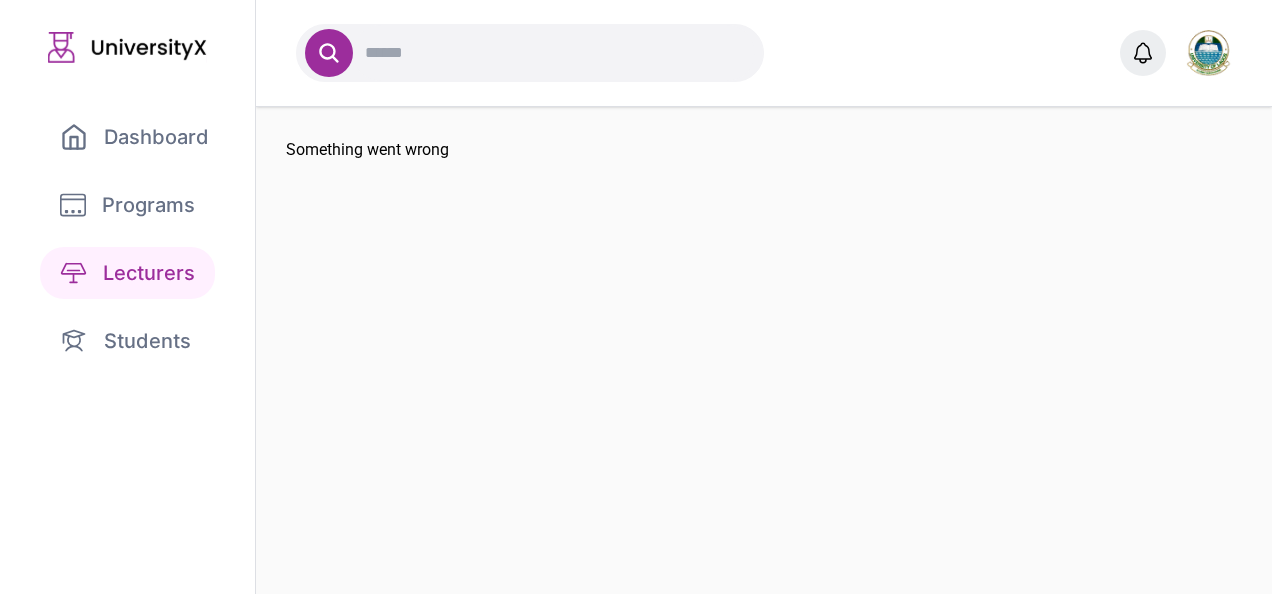 click on "Programs" at bounding box center [127, 205] 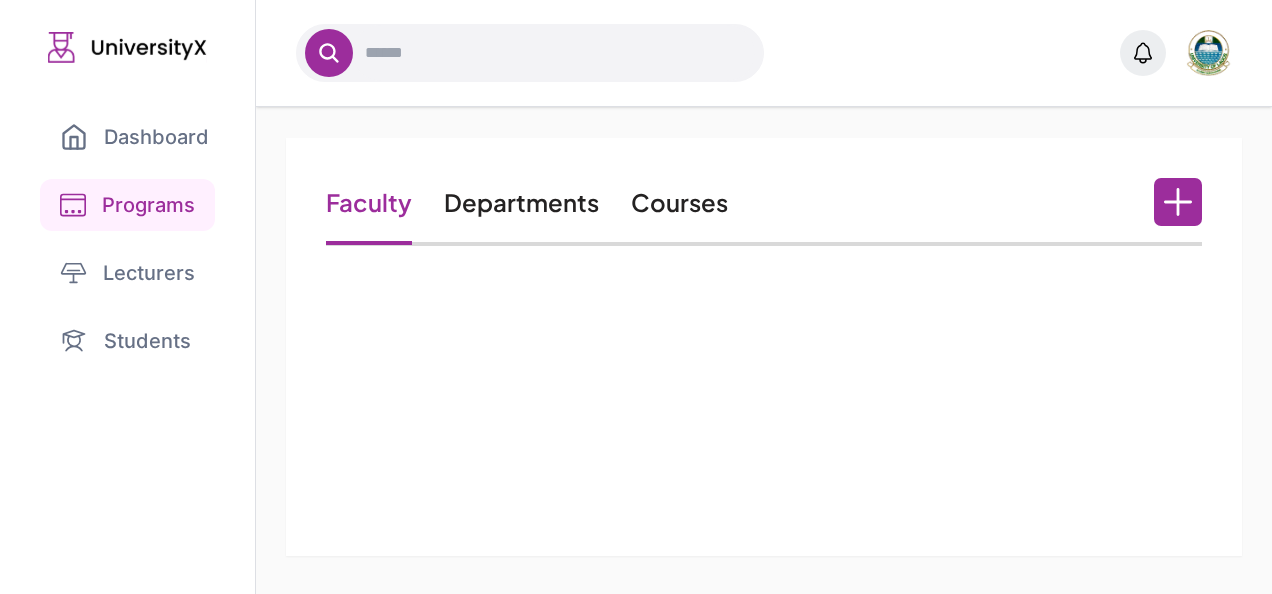 click on "Dashboard" at bounding box center (134, 137) 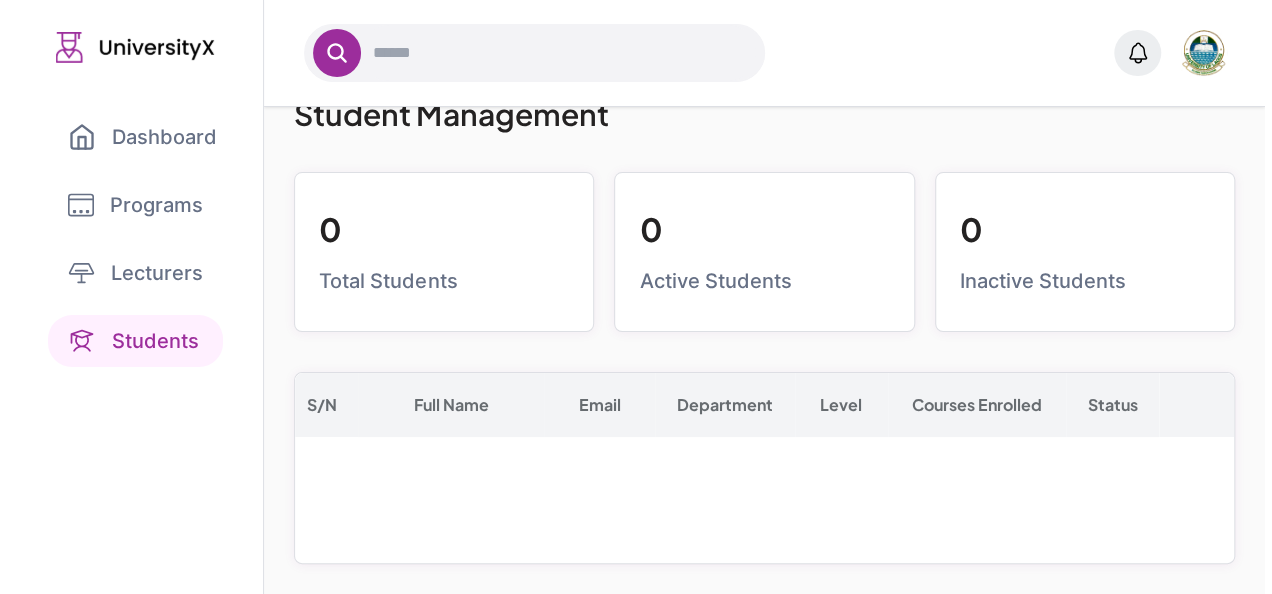 scroll, scrollTop: 0, scrollLeft: 0, axis: both 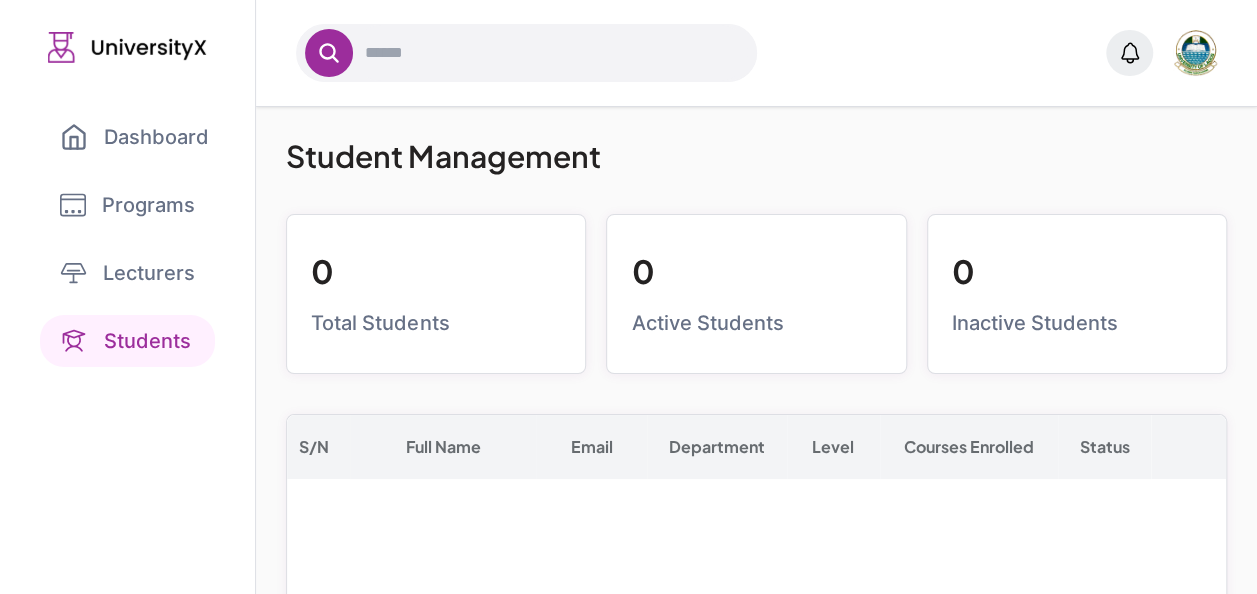 click on "Dashboard" at bounding box center (134, 137) 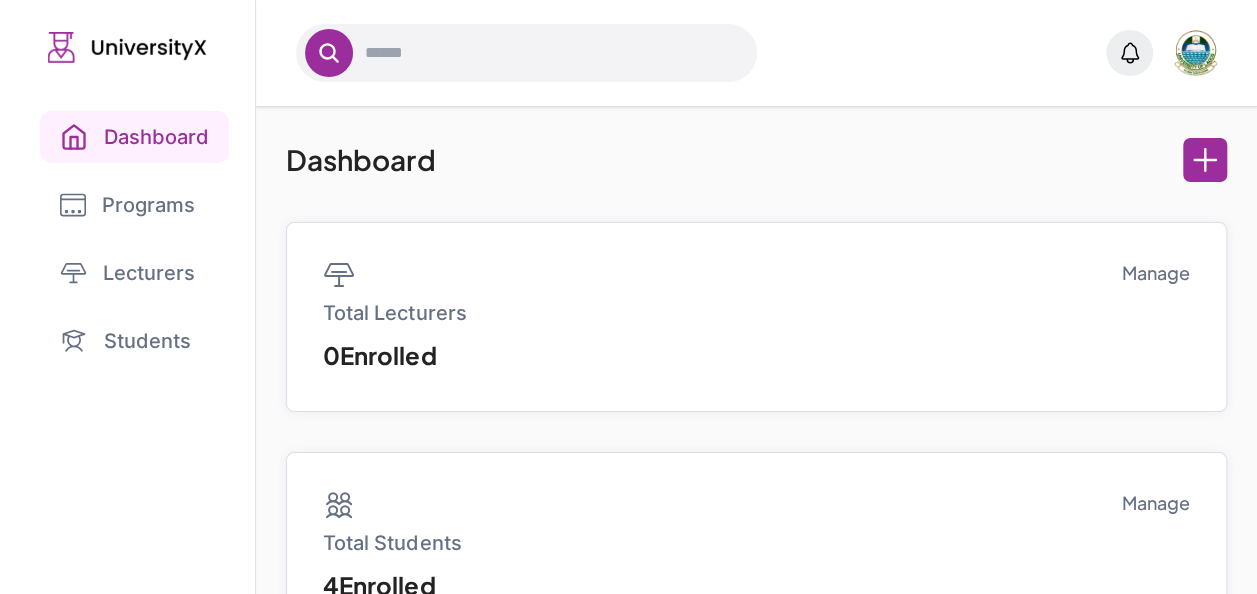 click on "Programs" at bounding box center (127, 205) 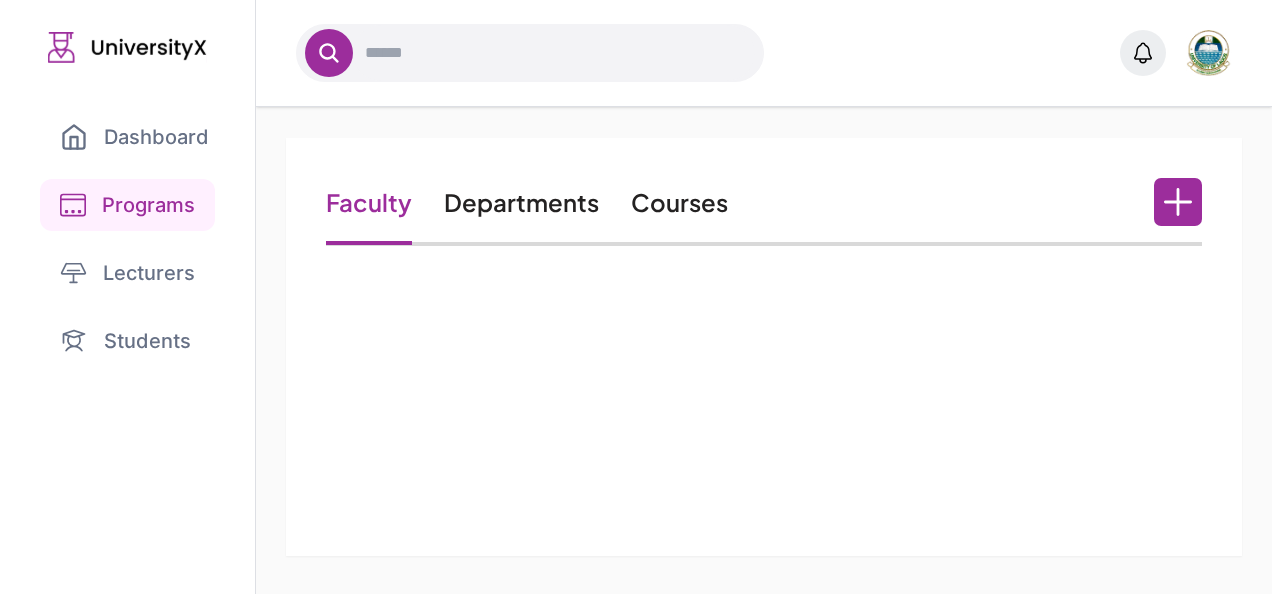click on "Courses" at bounding box center (679, 202) 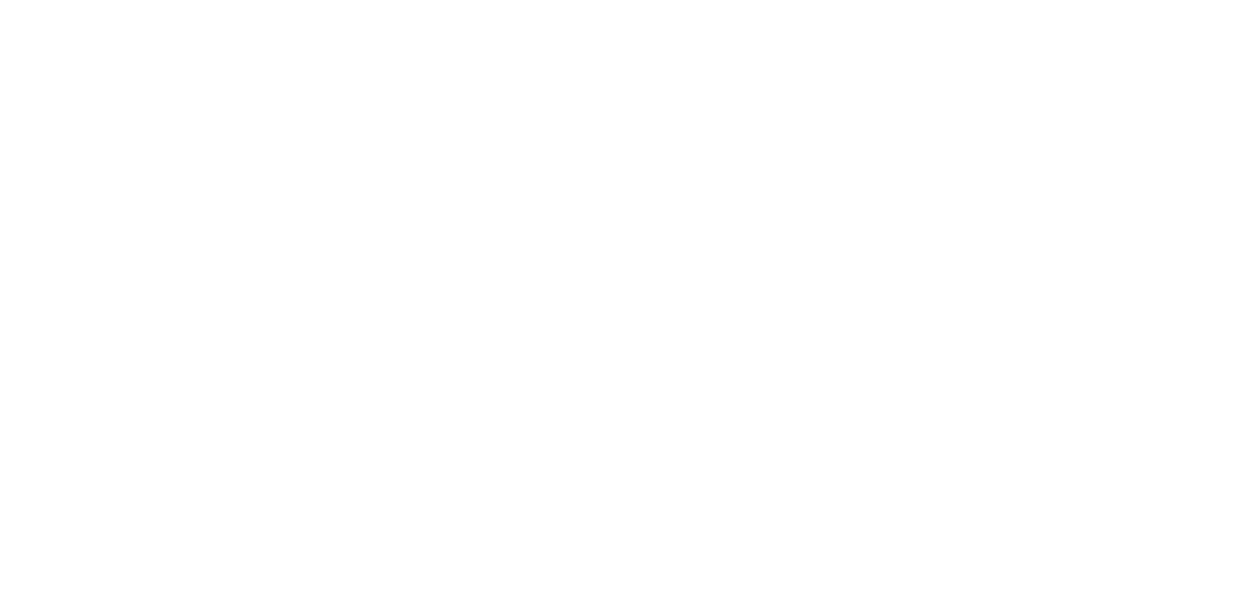 scroll, scrollTop: 0, scrollLeft: 0, axis: both 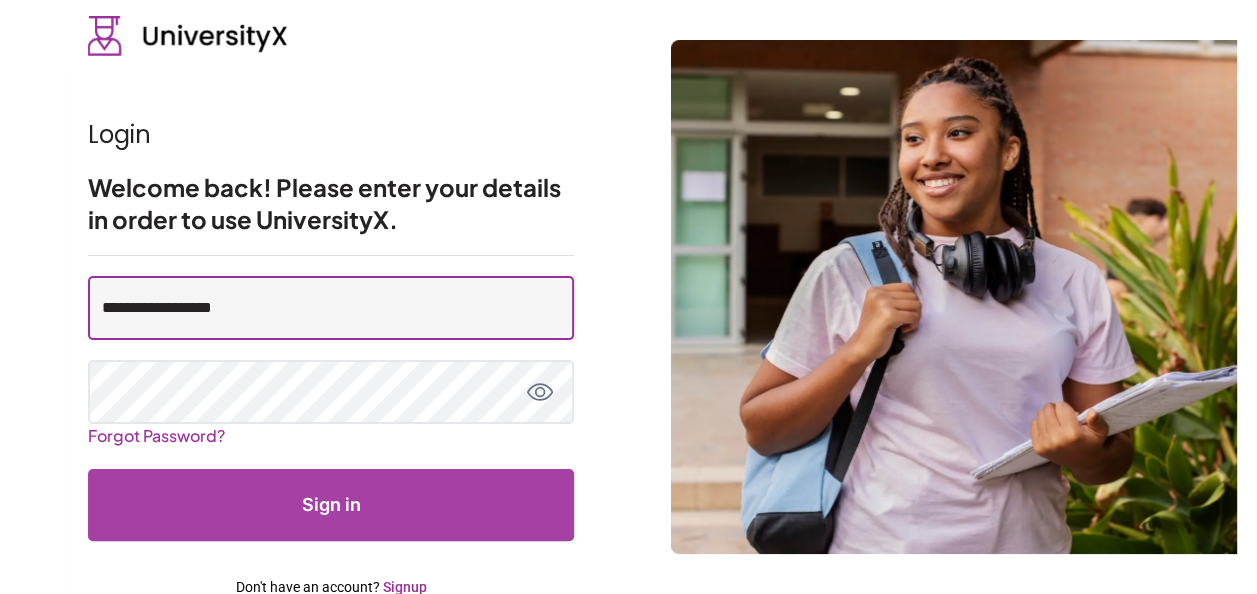 click on "**********" at bounding box center (331, 308) 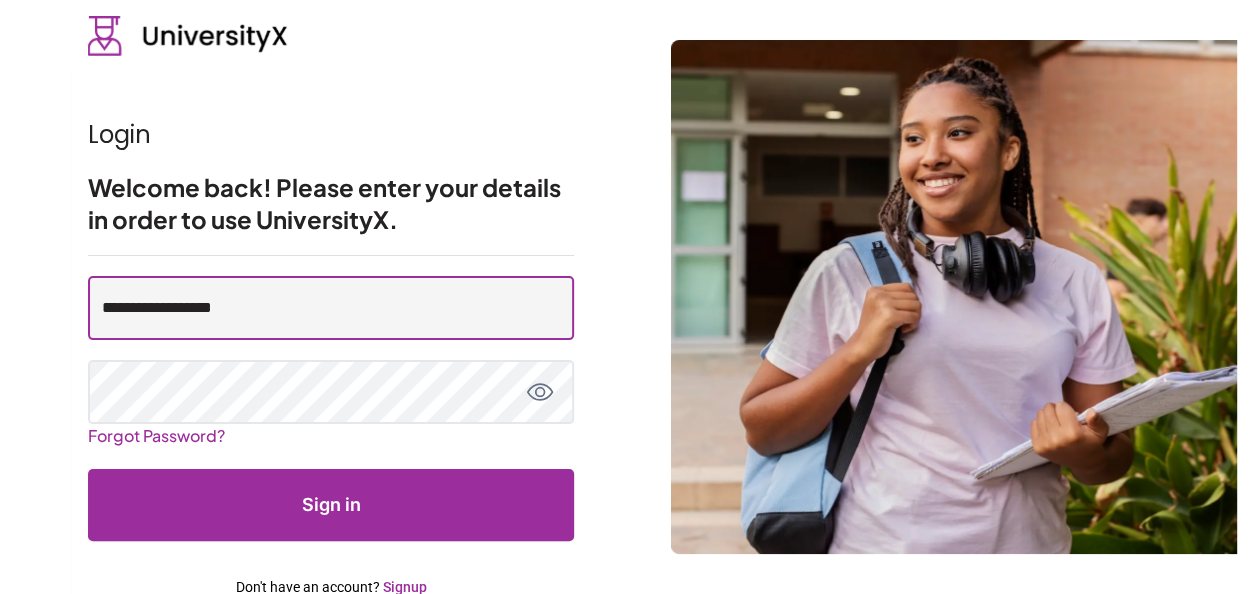 type on "**********" 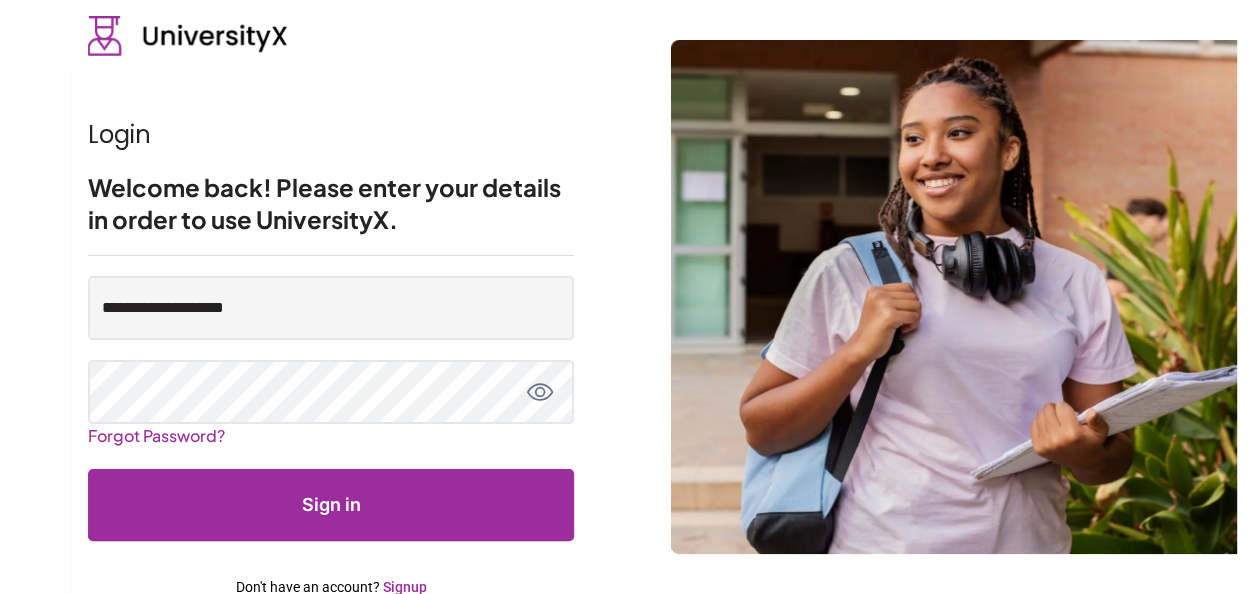 click on "Sign in" at bounding box center (331, 505) 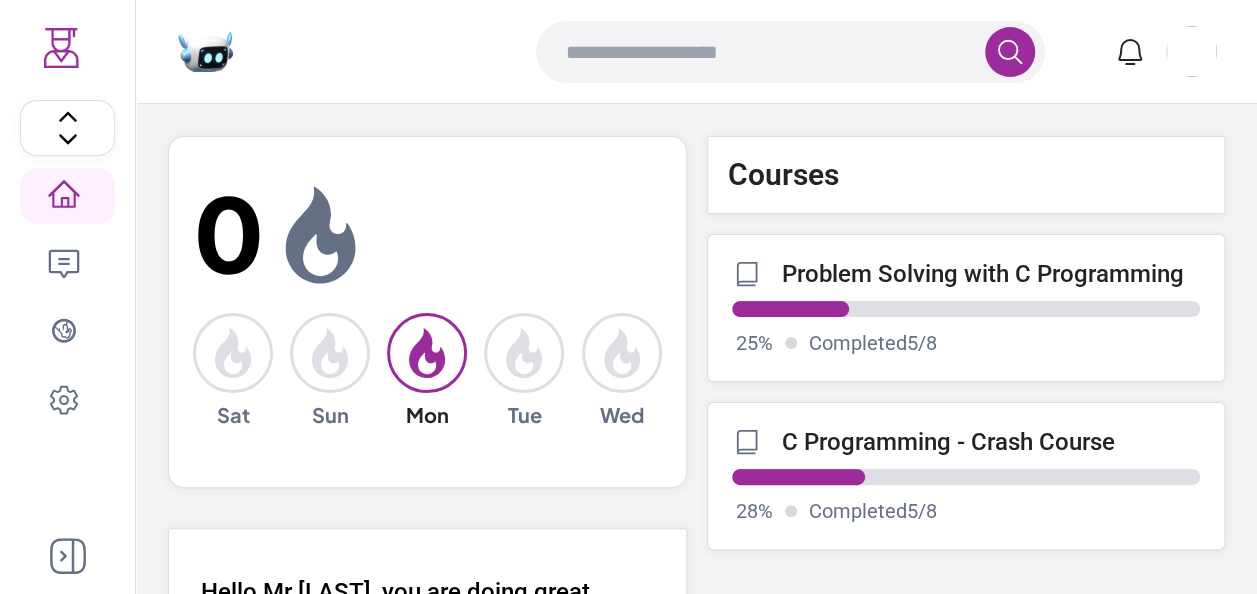 click 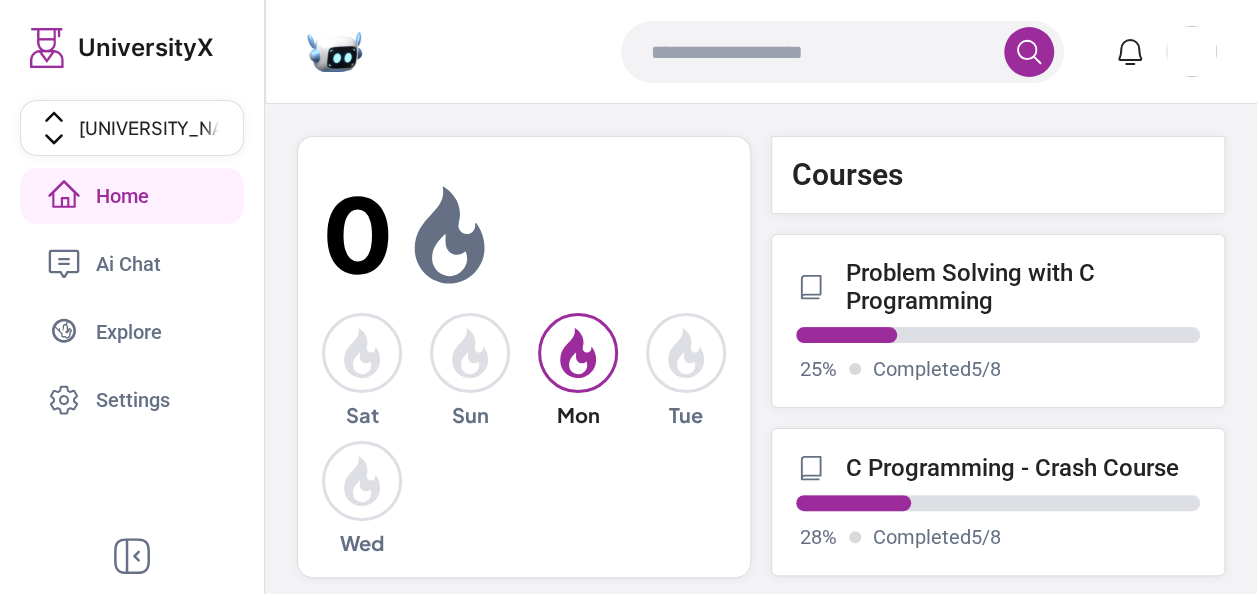 click on "Explore" at bounding box center (141, 332) 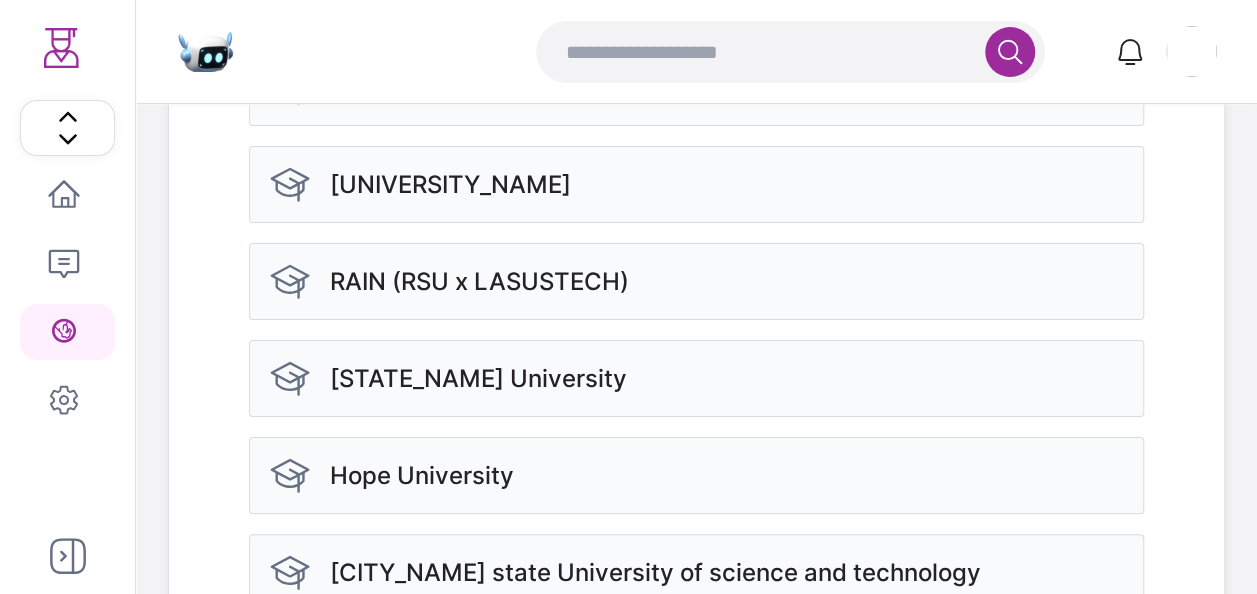 scroll, scrollTop: 754, scrollLeft: 0, axis: vertical 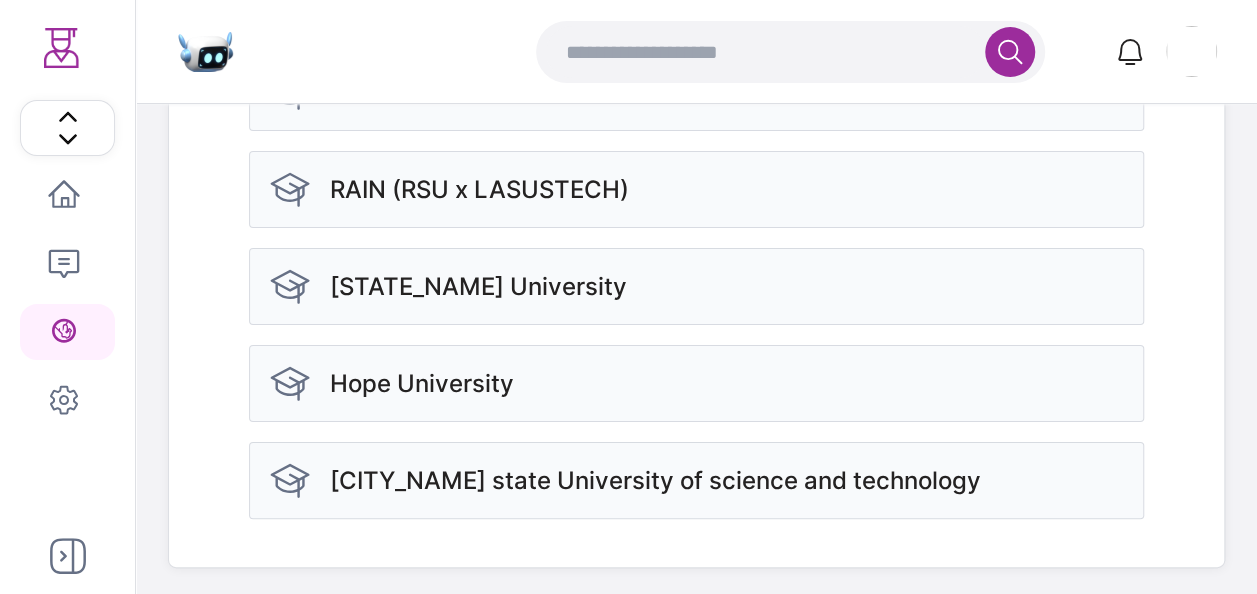 click 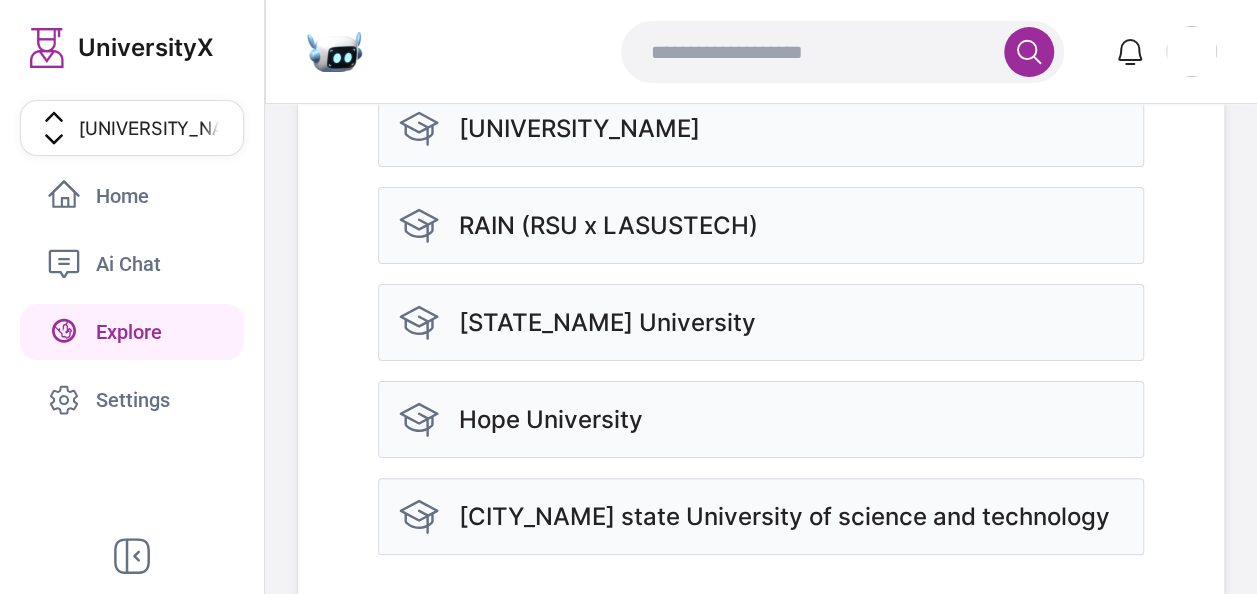 click on "Home" at bounding box center (136, 196) 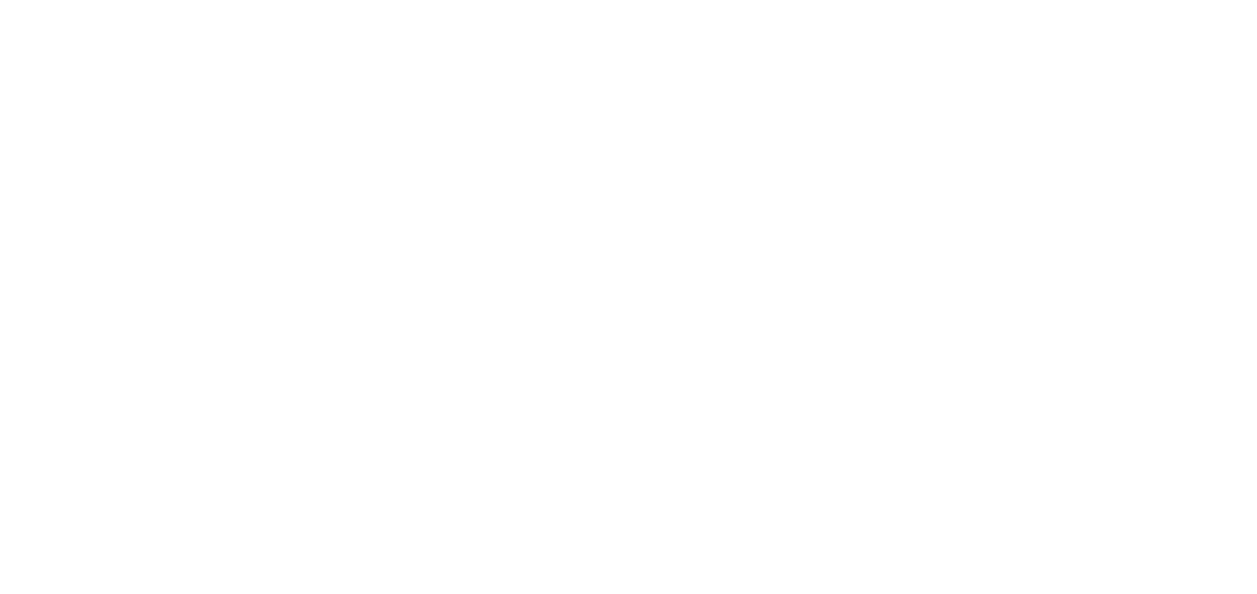scroll, scrollTop: 0, scrollLeft: 0, axis: both 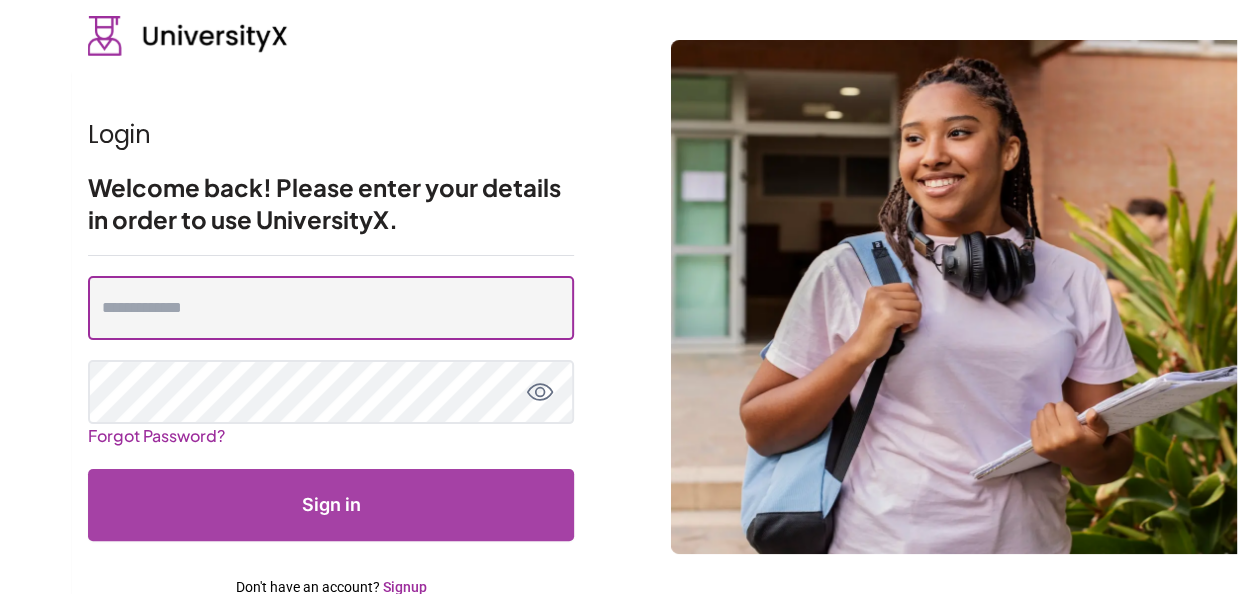 type on "**********" 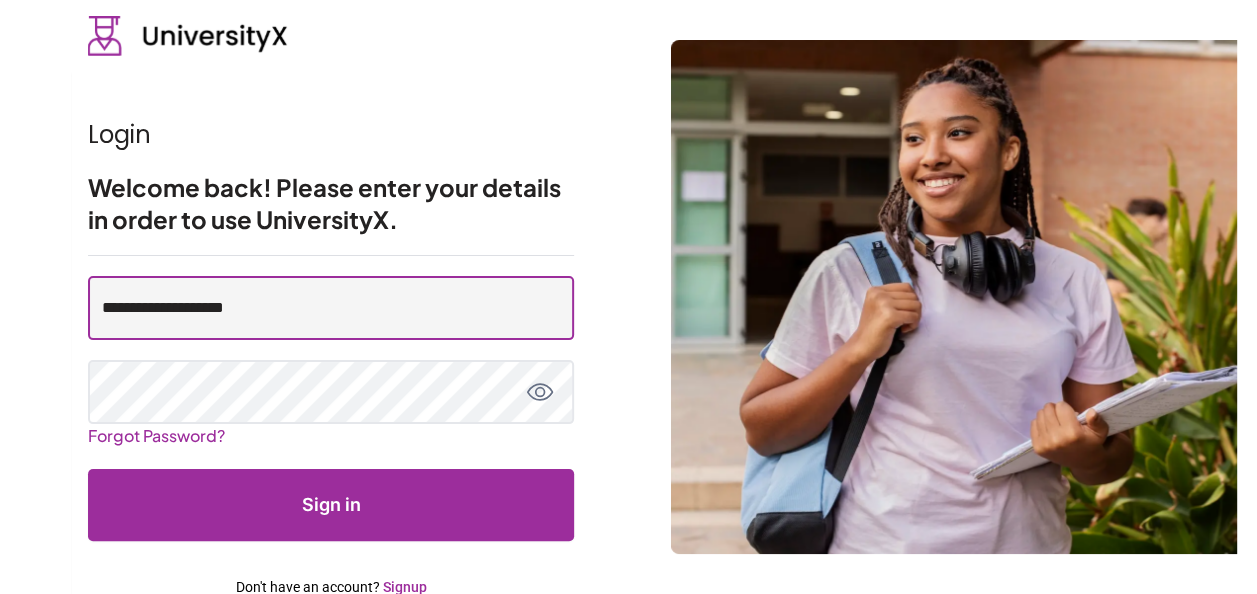 click on "**********" at bounding box center (331, 308) 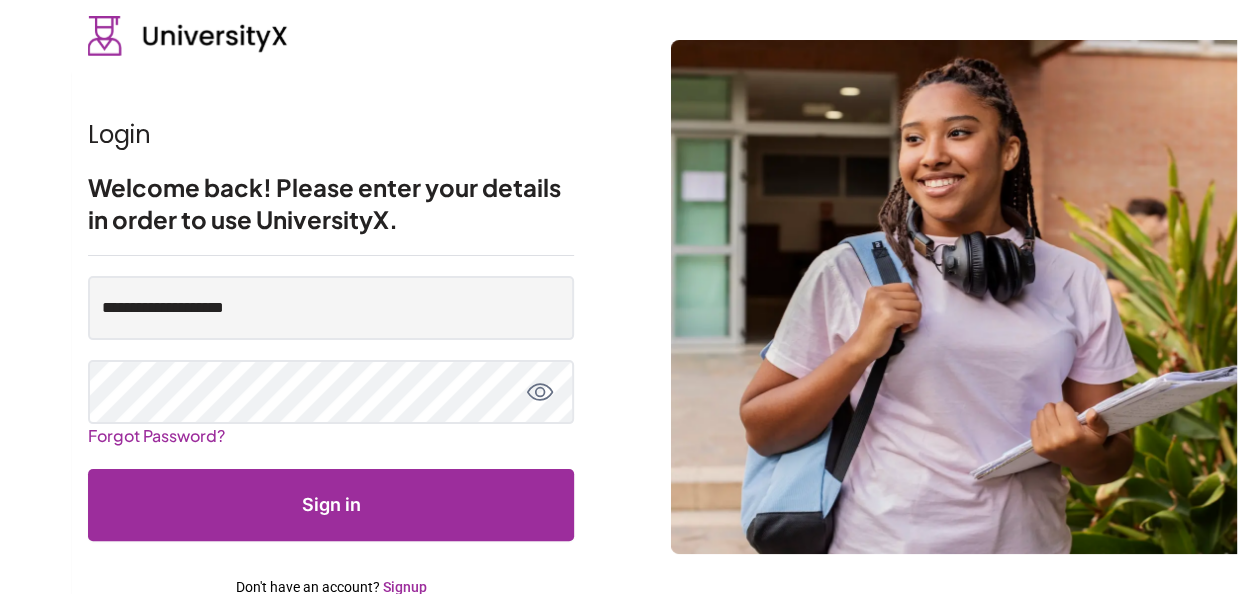 click on "Signup" at bounding box center [405, 587] 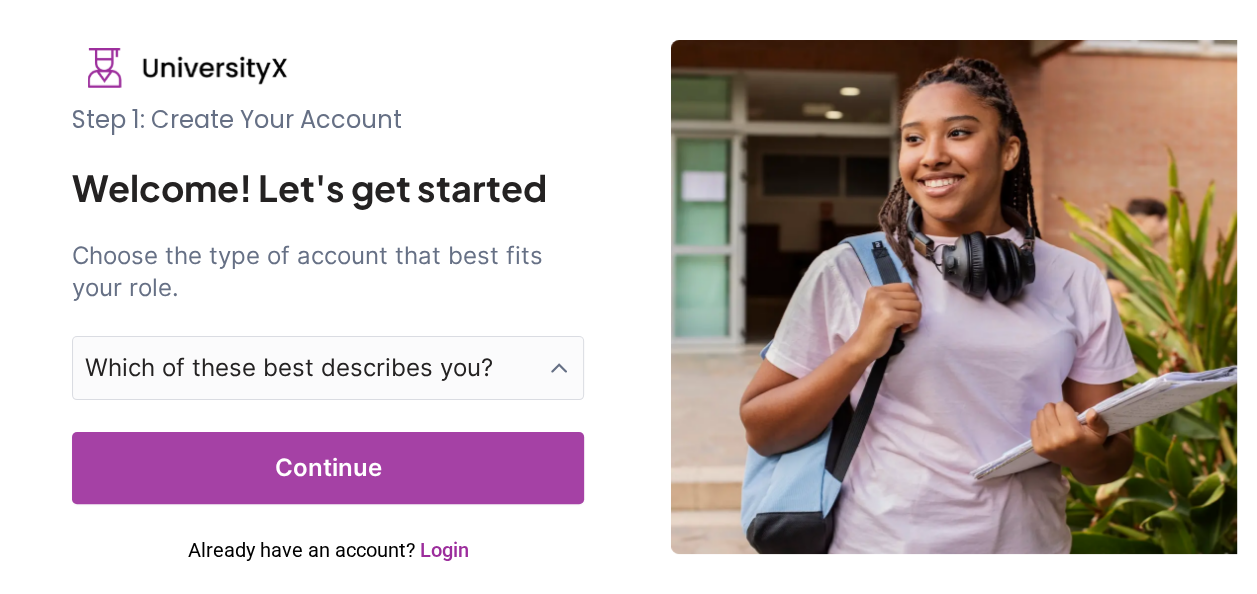 click on "Which of these best describes you?" at bounding box center [328, 368] 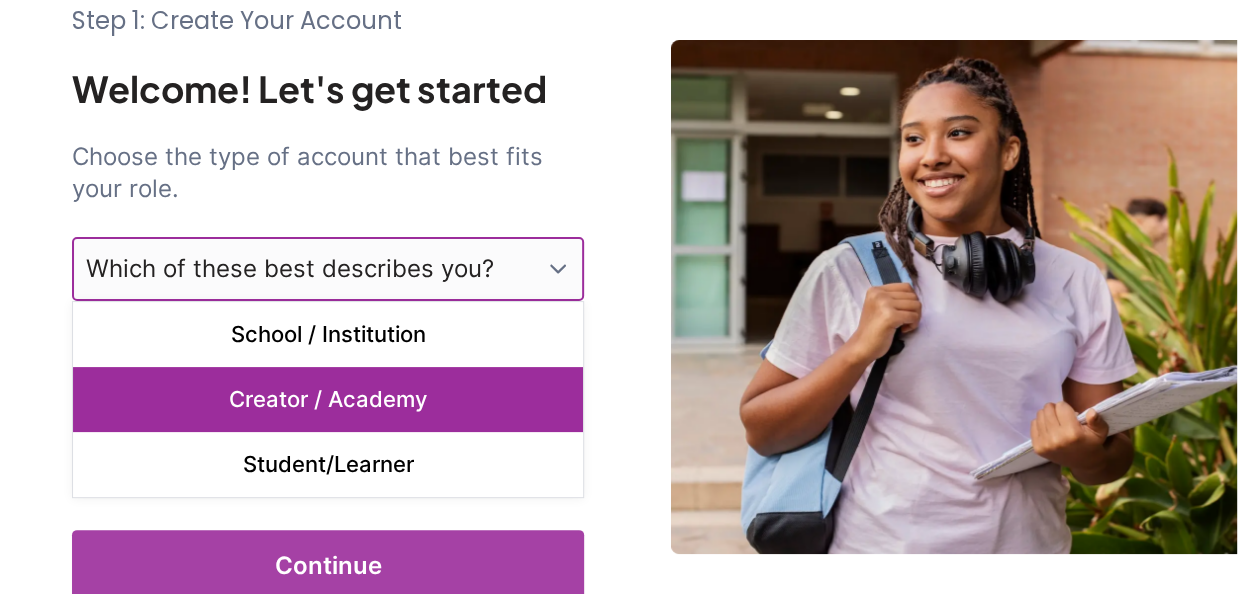 scroll, scrollTop: 100, scrollLeft: 0, axis: vertical 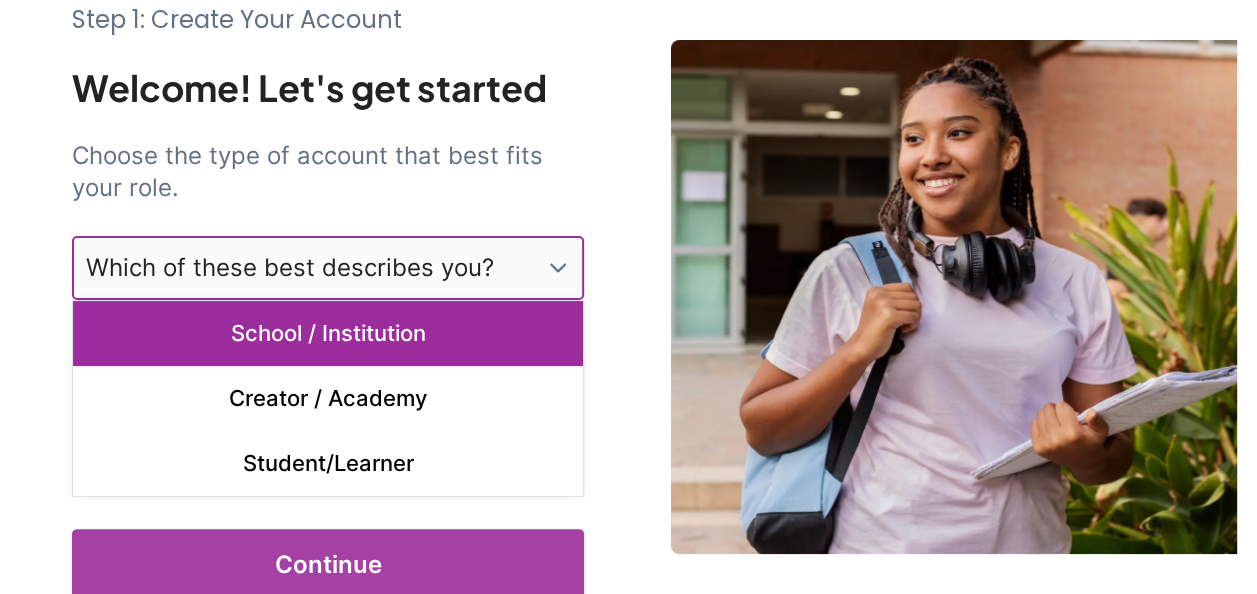click on "School / Institution" at bounding box center (328, 333) 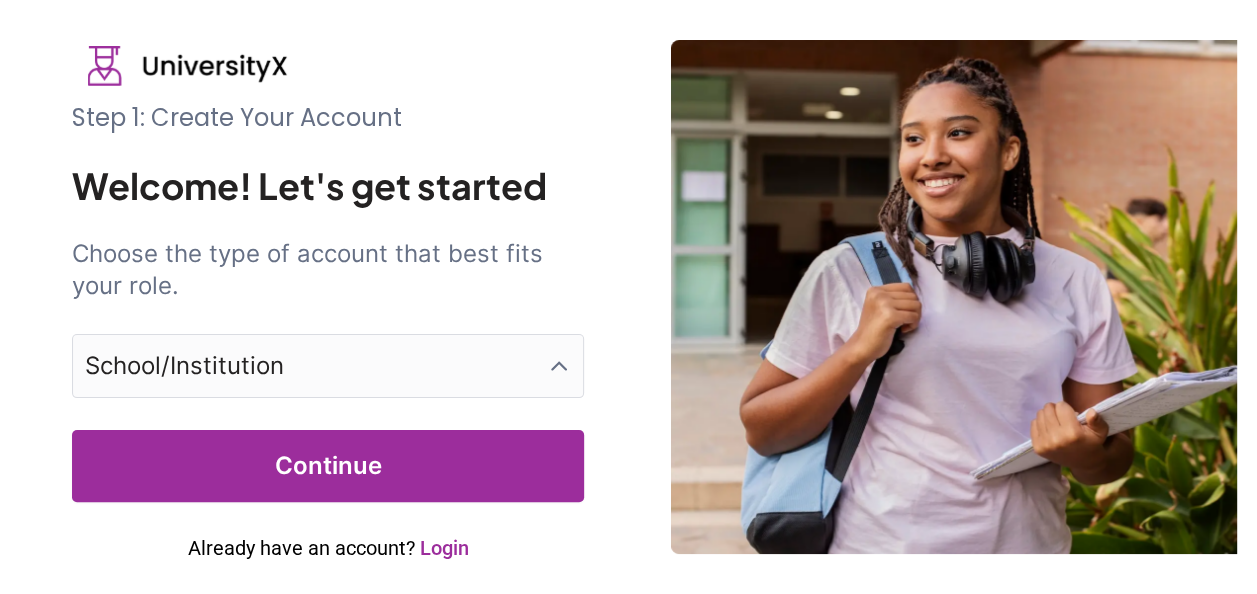 scroll, scrollTop: 1, scrollLeft: 0, axis: vertical 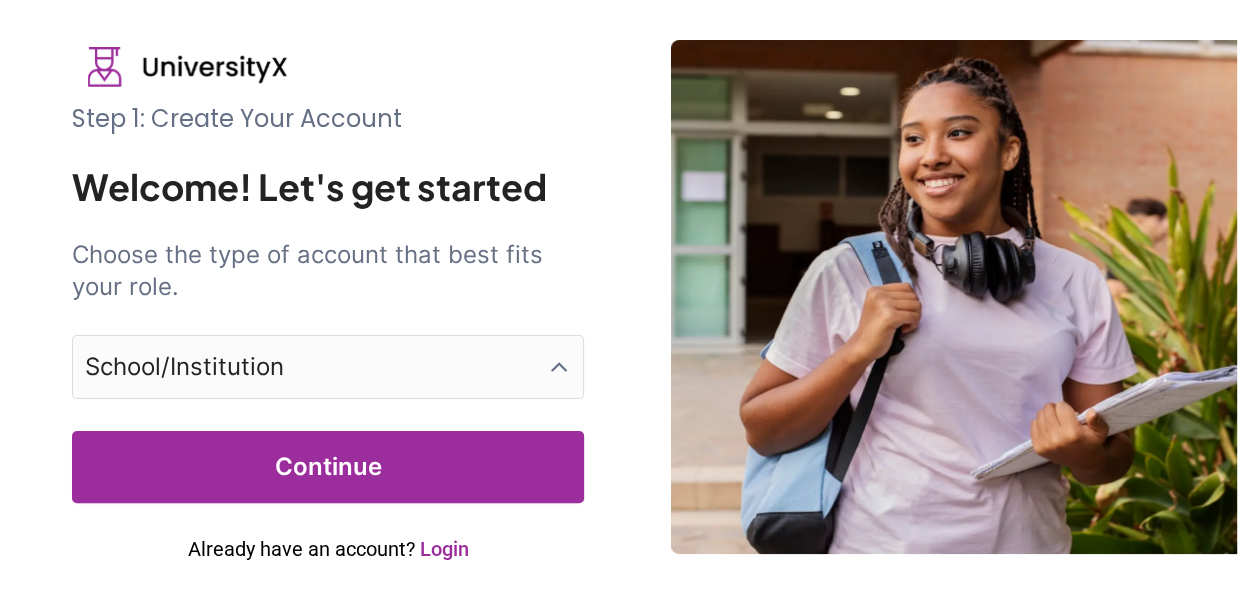 click on "Continue" at bounding box center [328, 467] 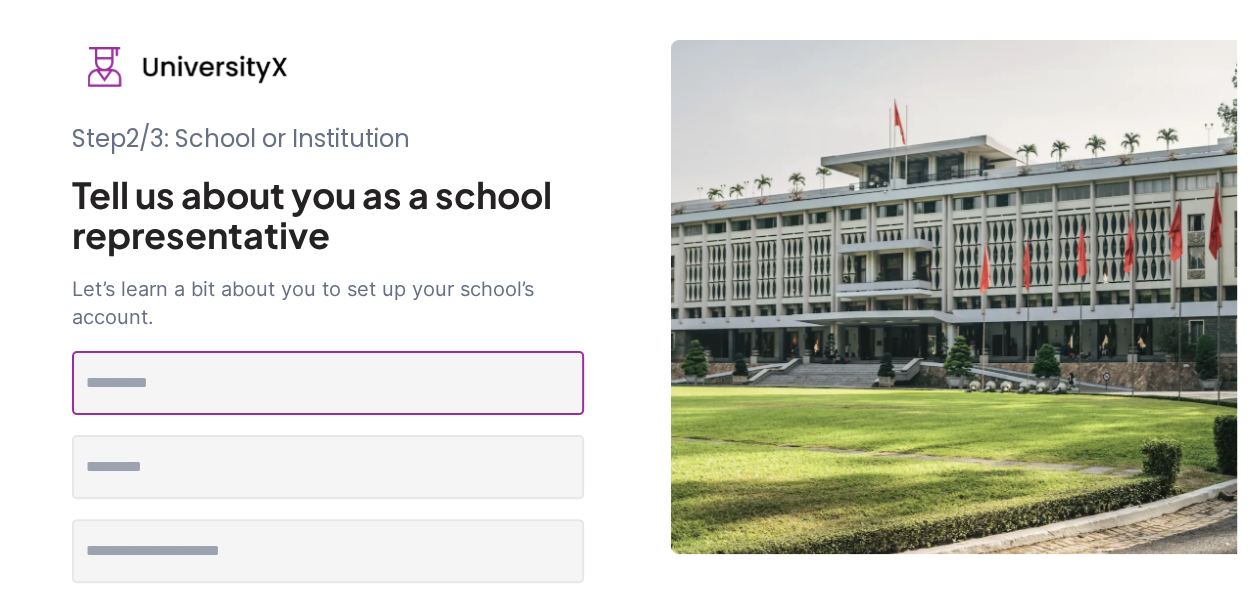 click at bounding box center (328, 383) 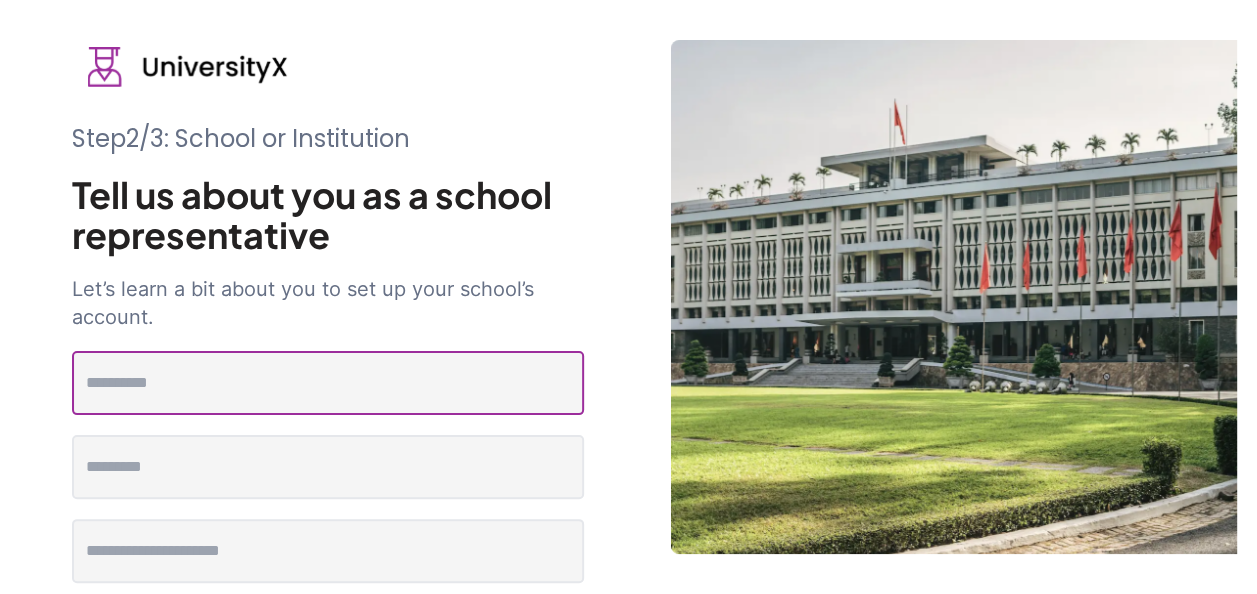 type on "********" 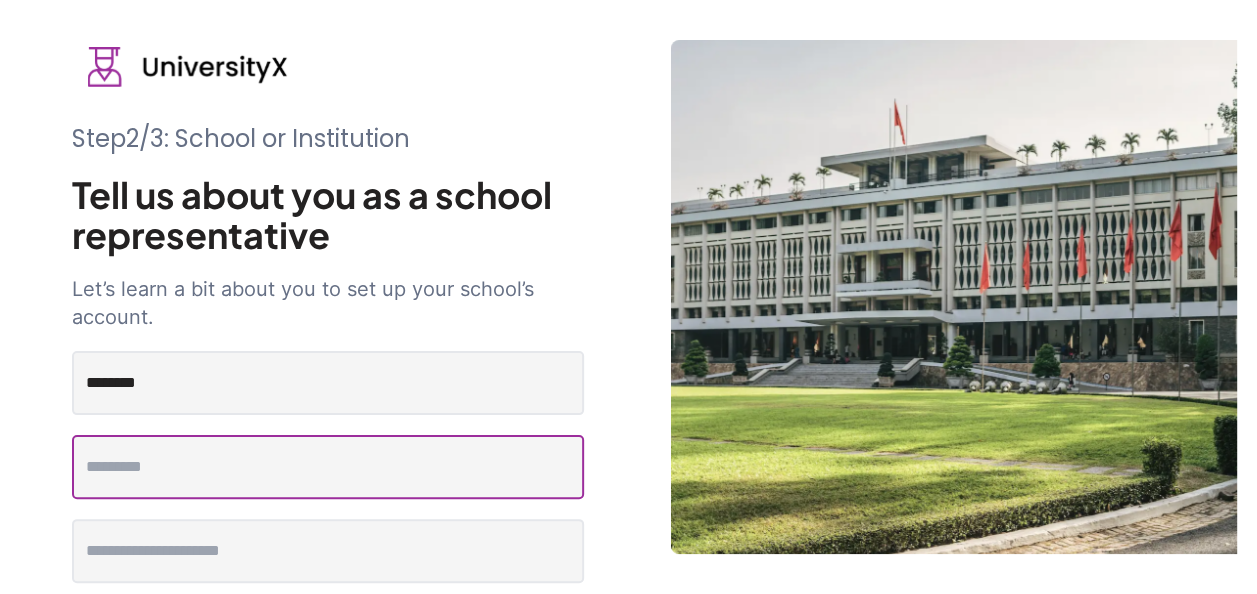 type on "*******" 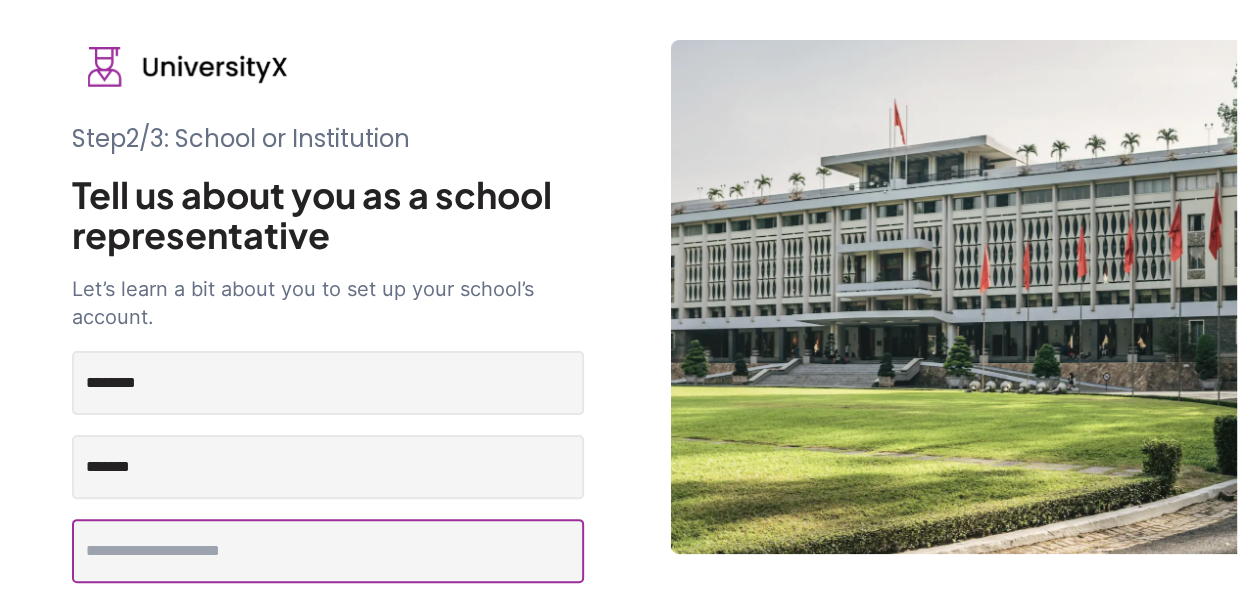 type on "**********" 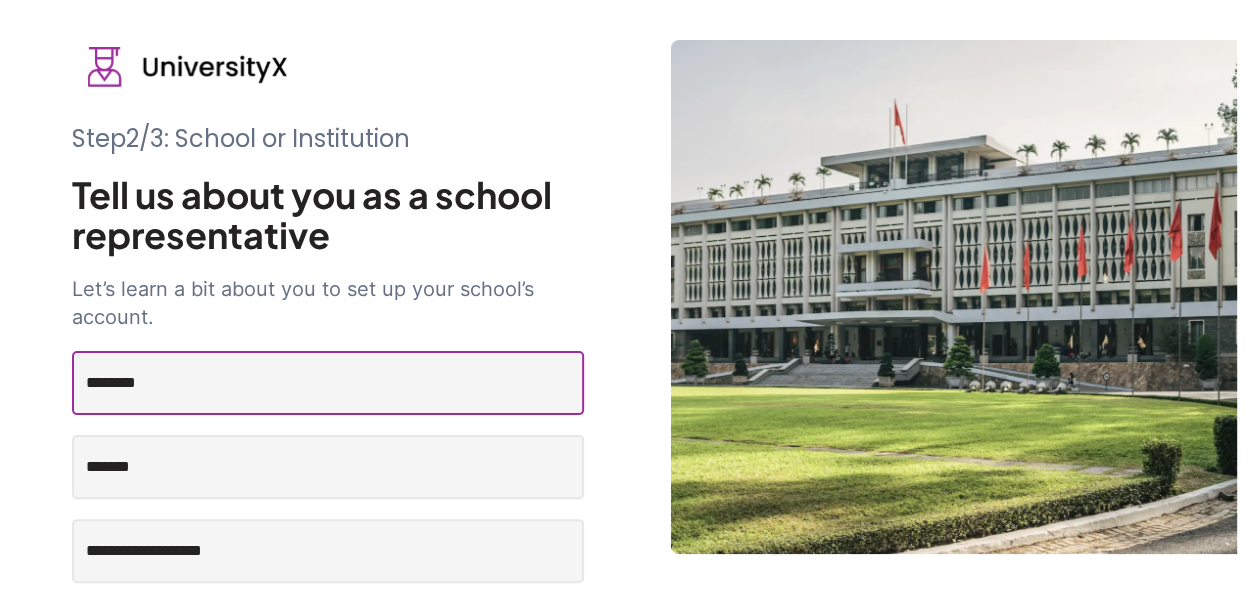 type on "******" 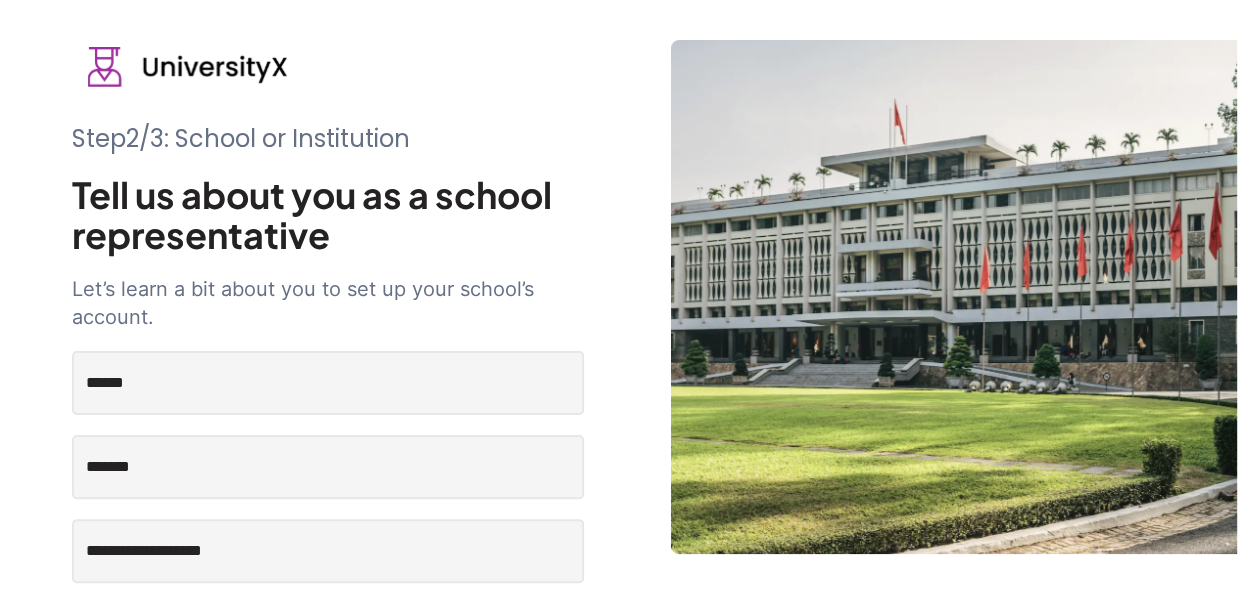 click on "**********" at bounding box center [628, 447] 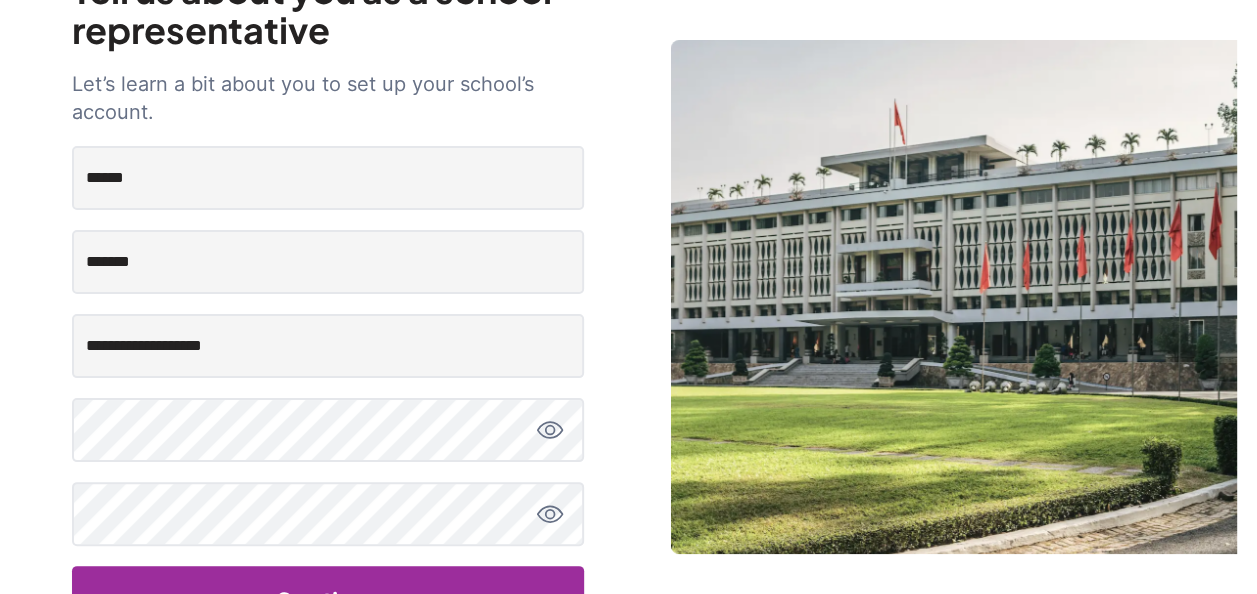 scroll, scrollTop: 231, scrollLeft: 0, axis: vertical 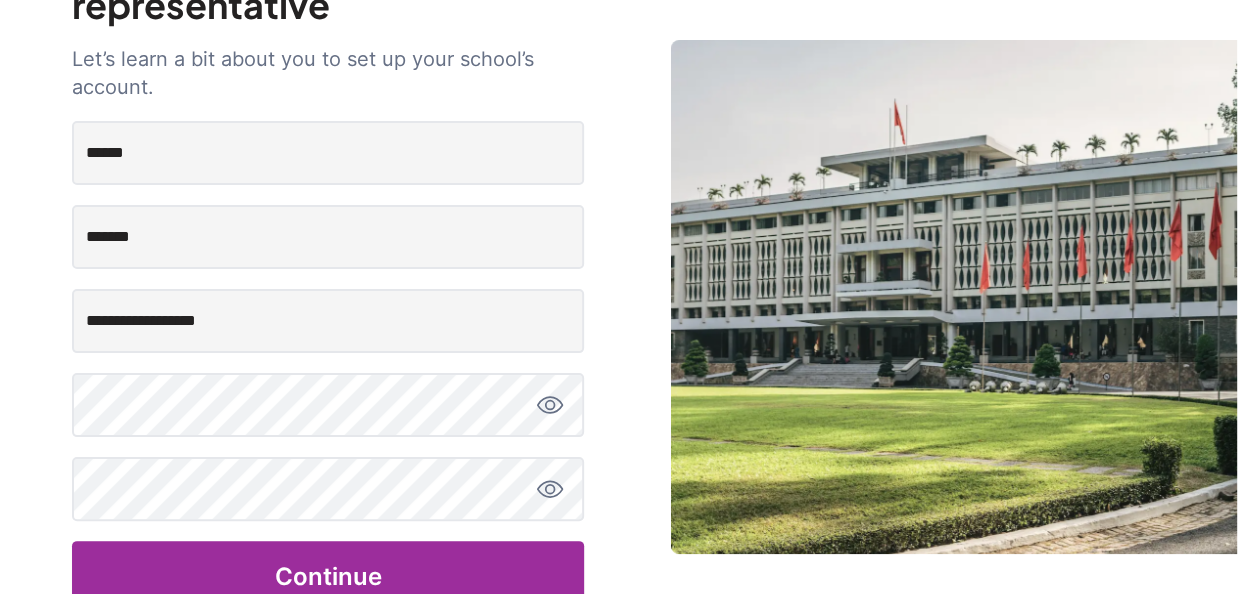 click 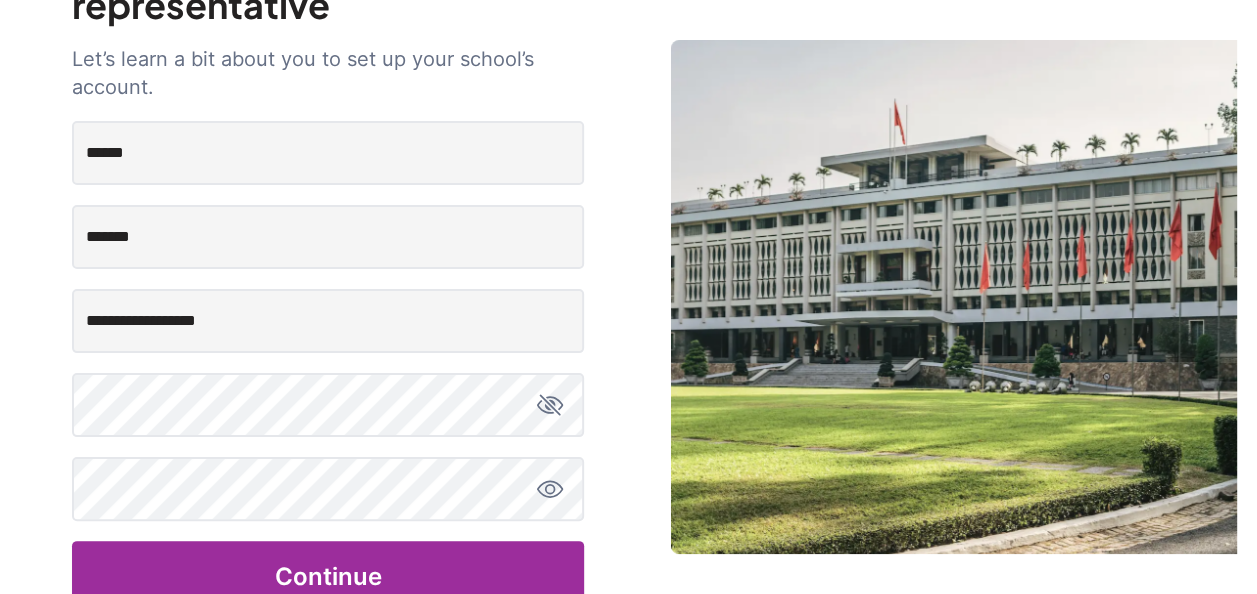 click 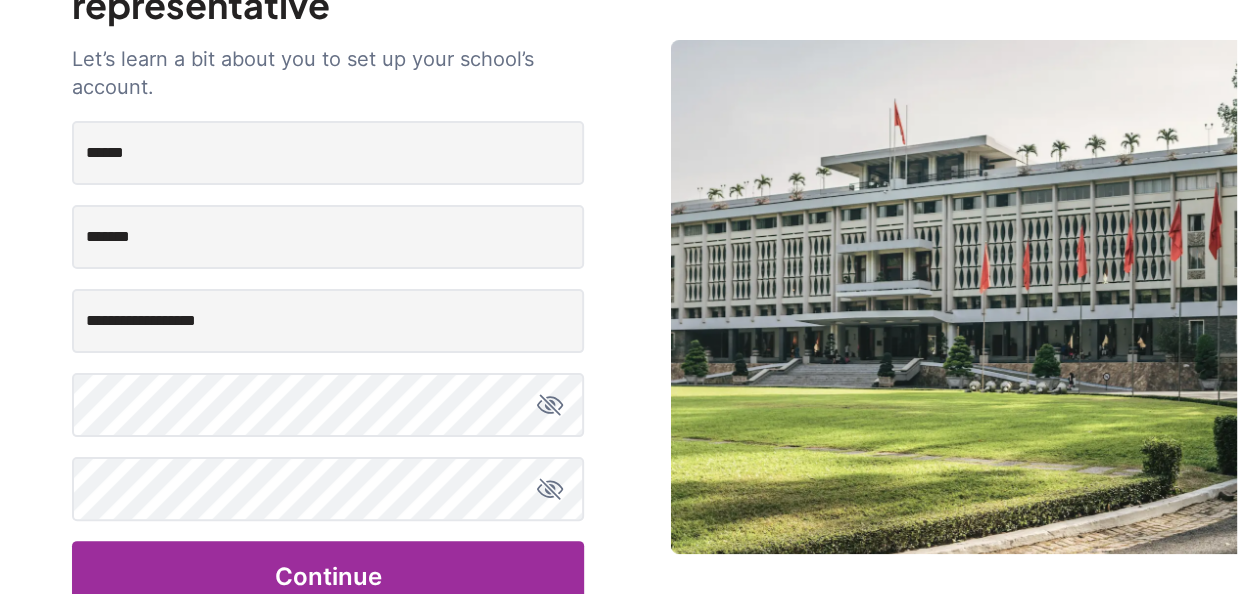 click on "**********" at bounding box center [628, 217] 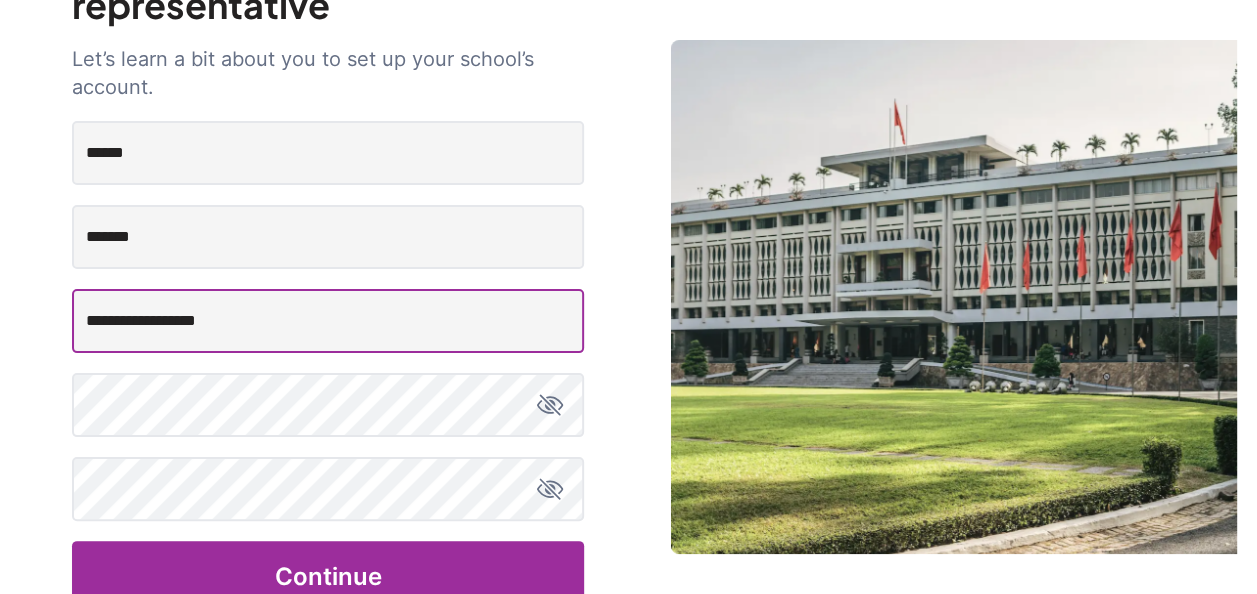 click on "**********" at bounding box center (328, 321) 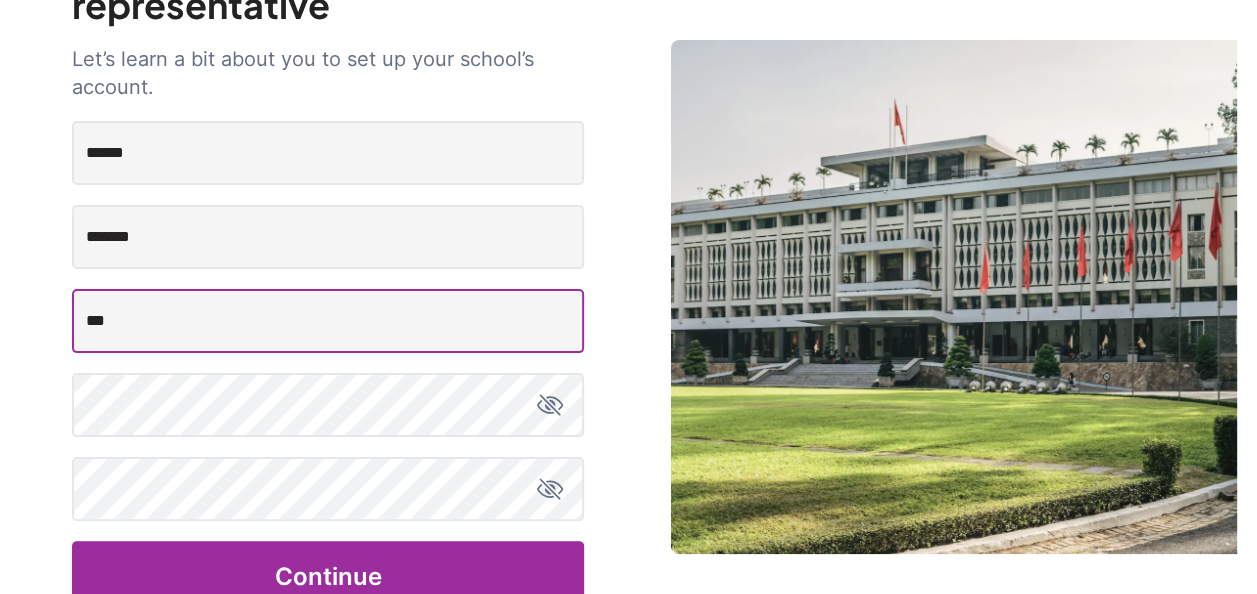 type on "**********" 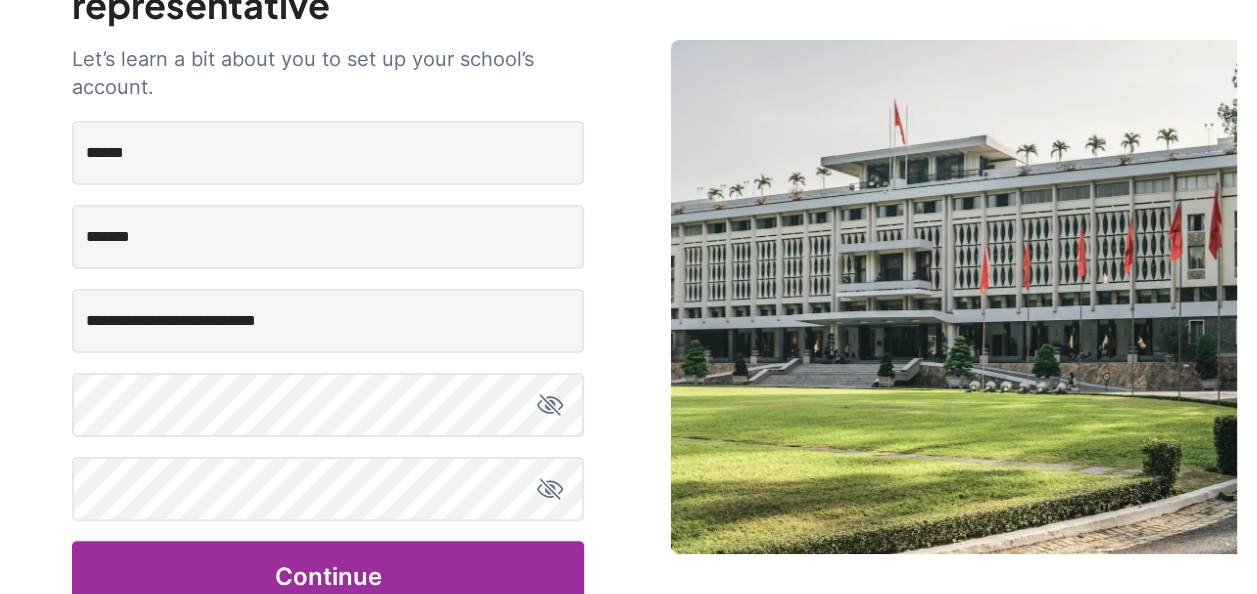 click on "**********" at bounding box center [628, 217] 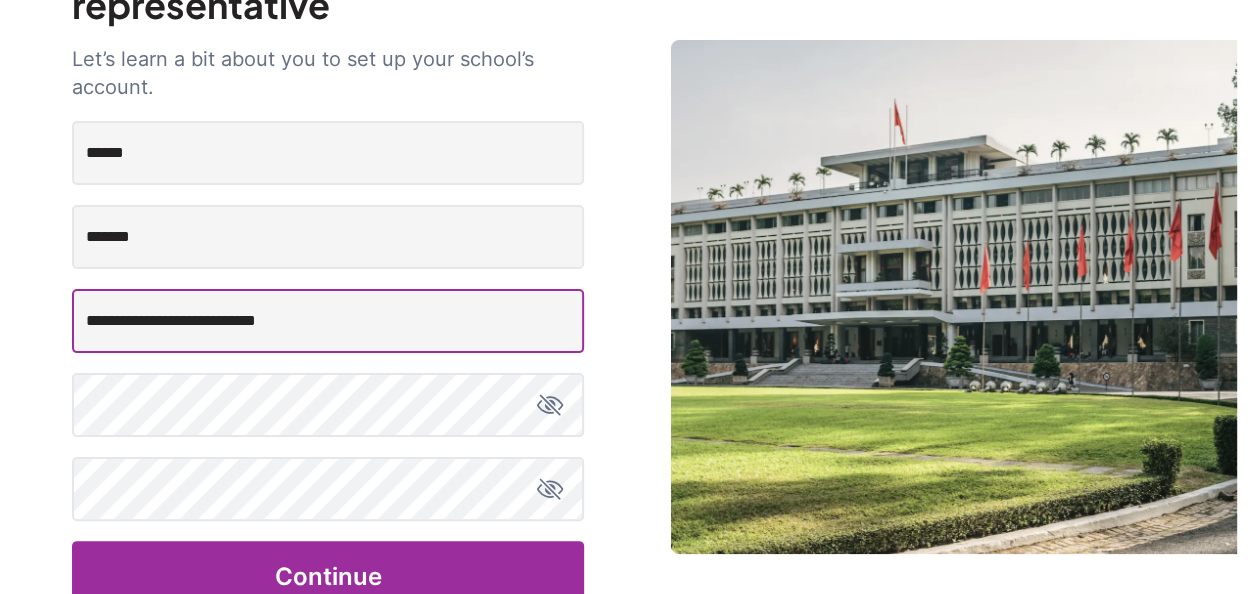 click on "**********" at bounding box center (328, 321) 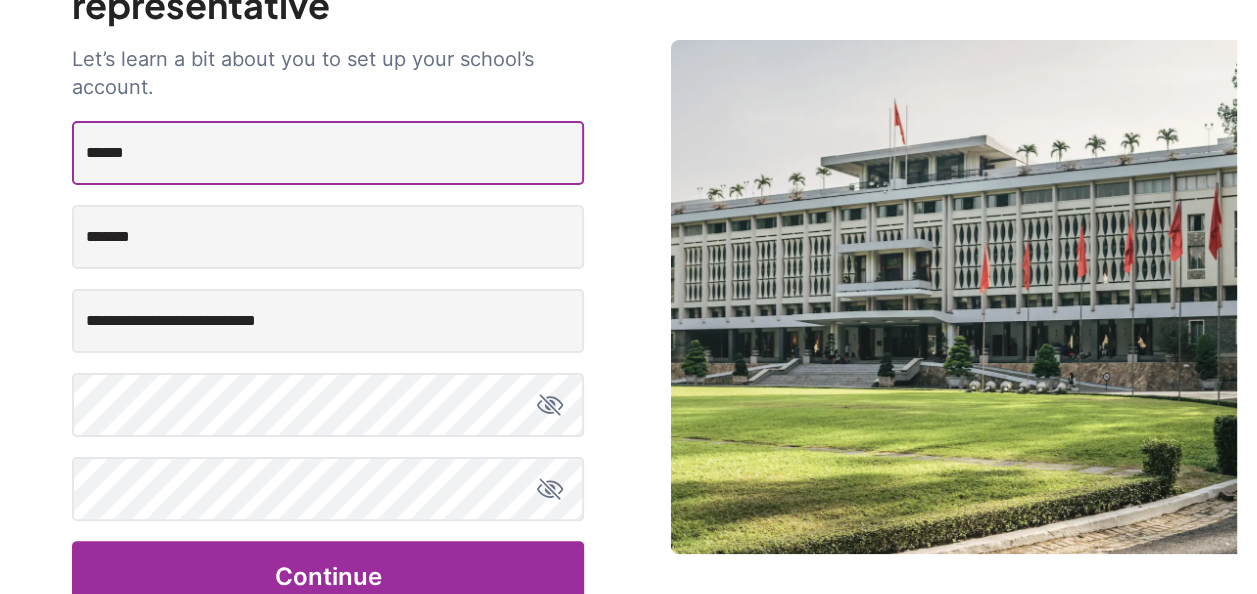 click on "******" at bounding box center [328, 153] 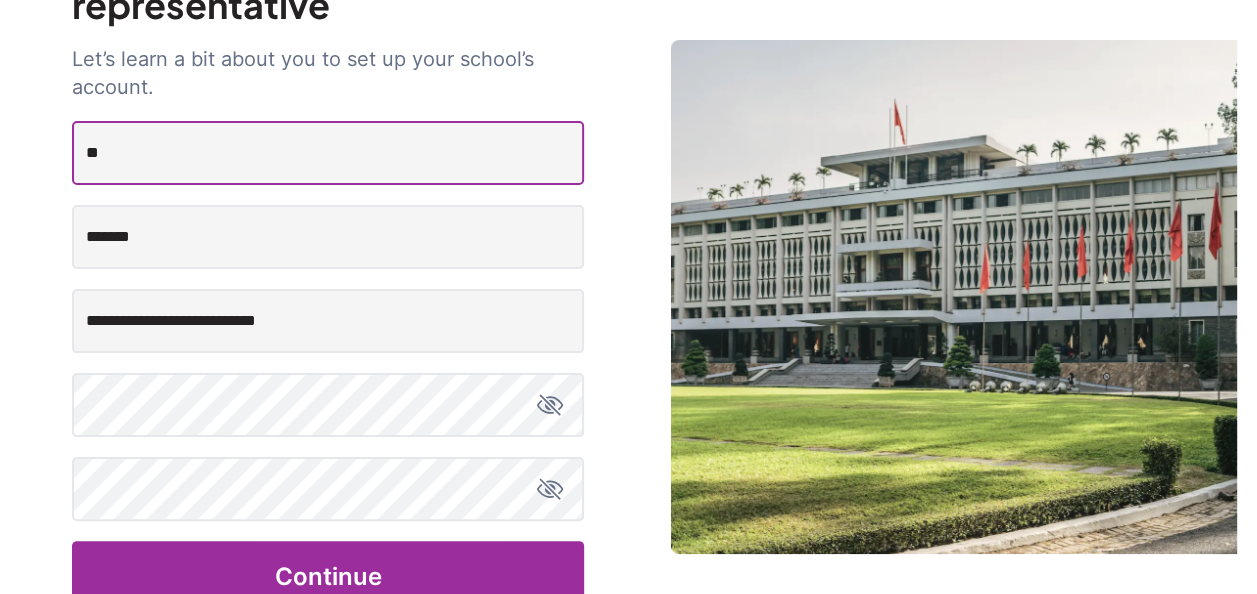 type on "*" 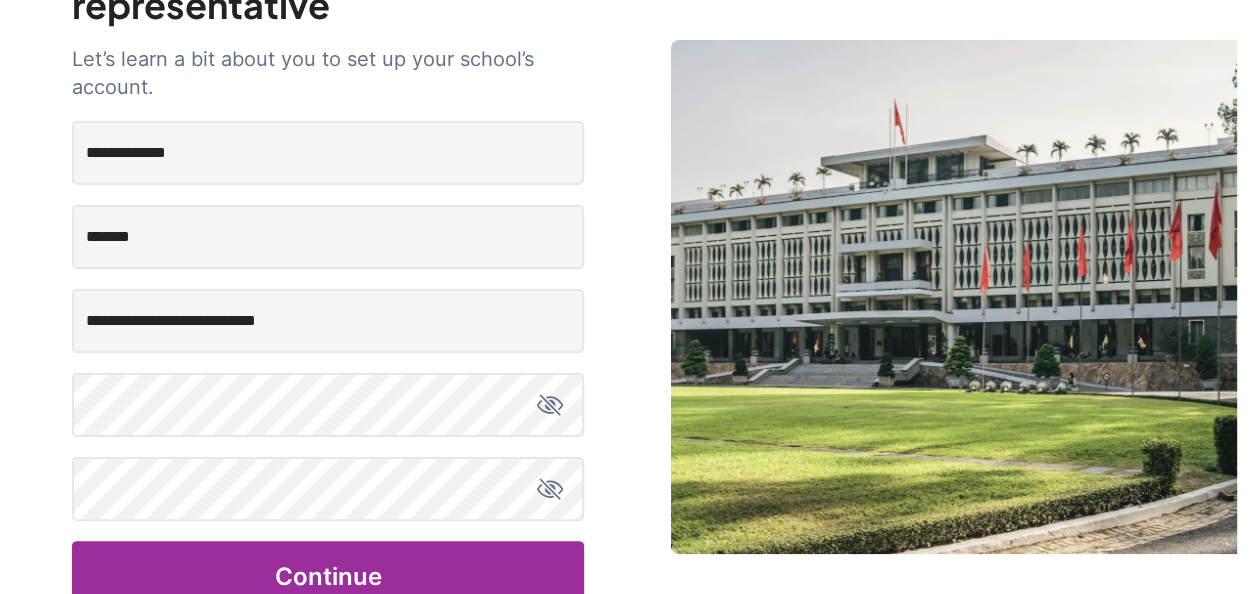 click on "**********" at bounding box center [628, 217] 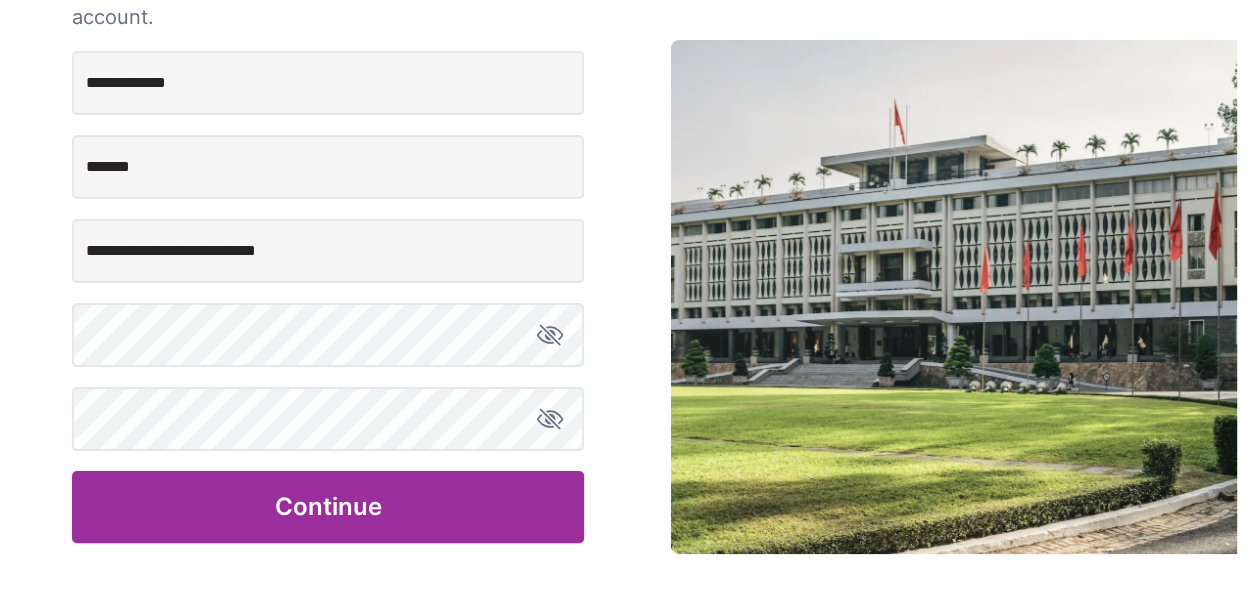 click on "Continue" at bounding box center (328, 507) 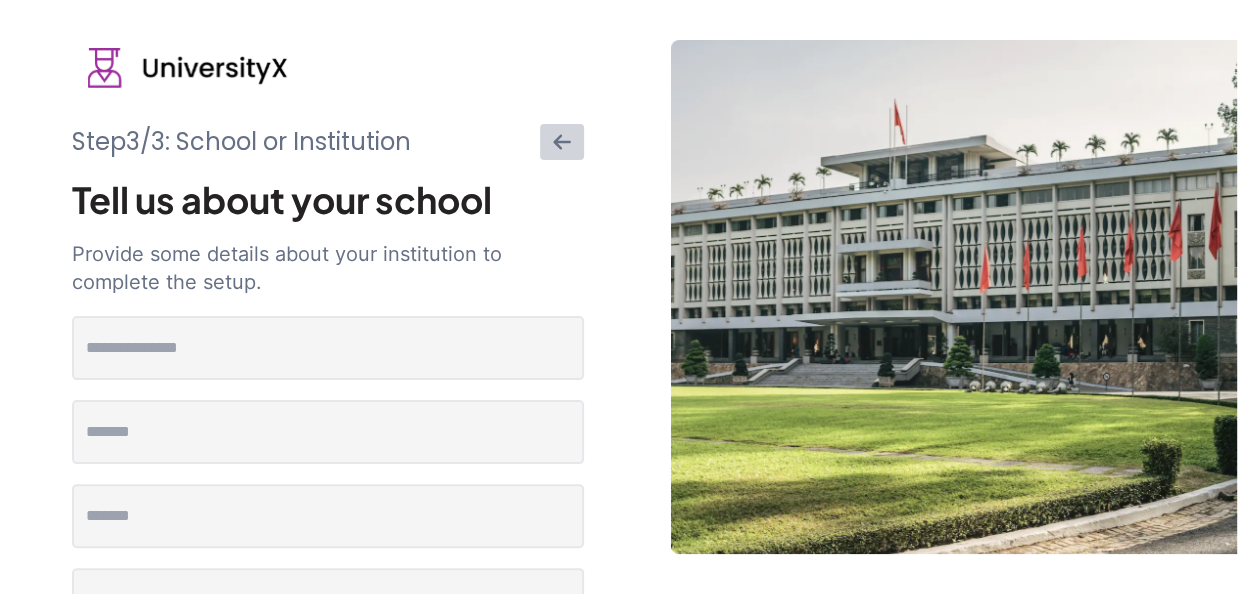 scroll, scrollTop: 0, scrollLeft: 0, axis: both 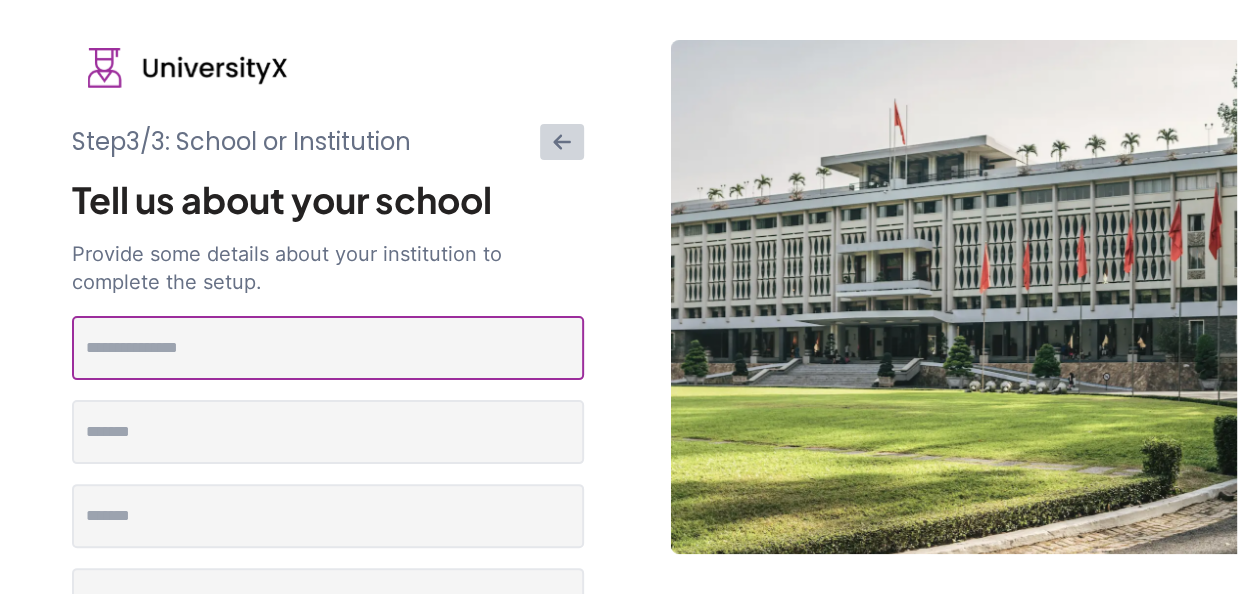 click at bounding box center [328, 348] 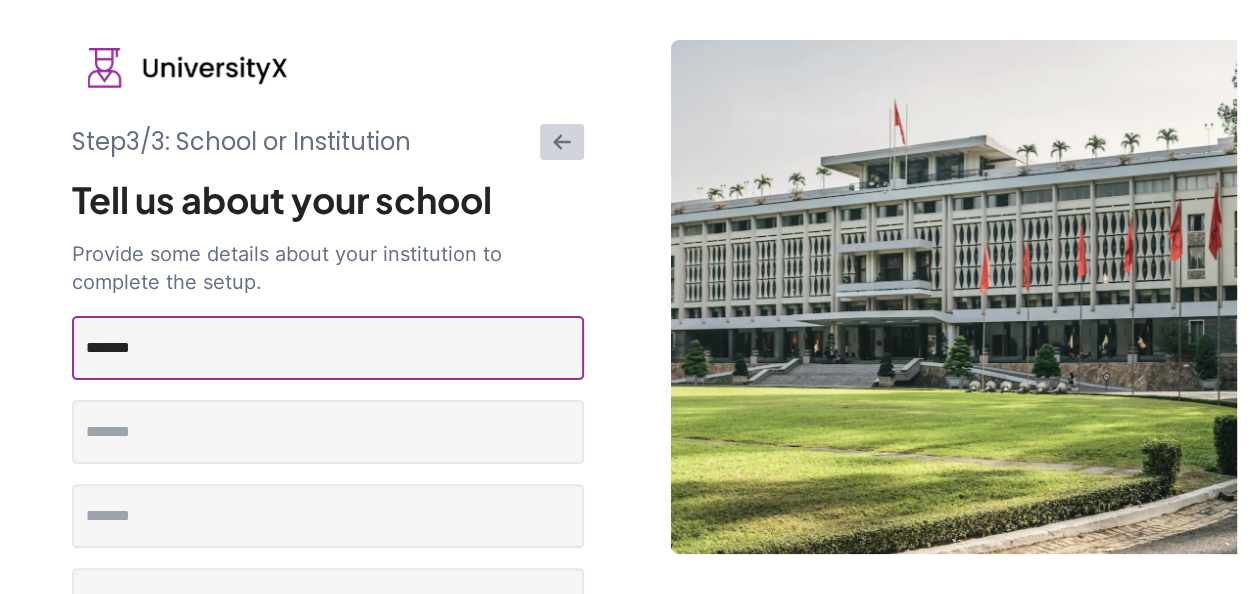 type on "*******" 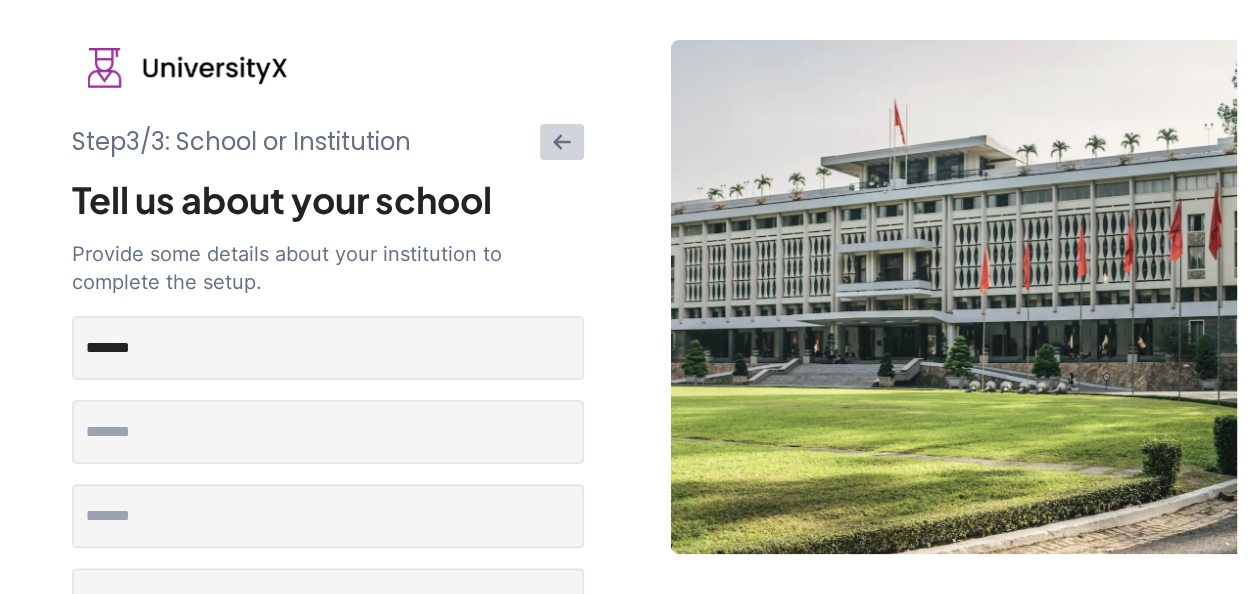 click on "Step  3 /3: School or Institution Tell us about your school Provide some details about your institution to complete the setup. ******* Finish Setup" at bounding box center [628, 472] 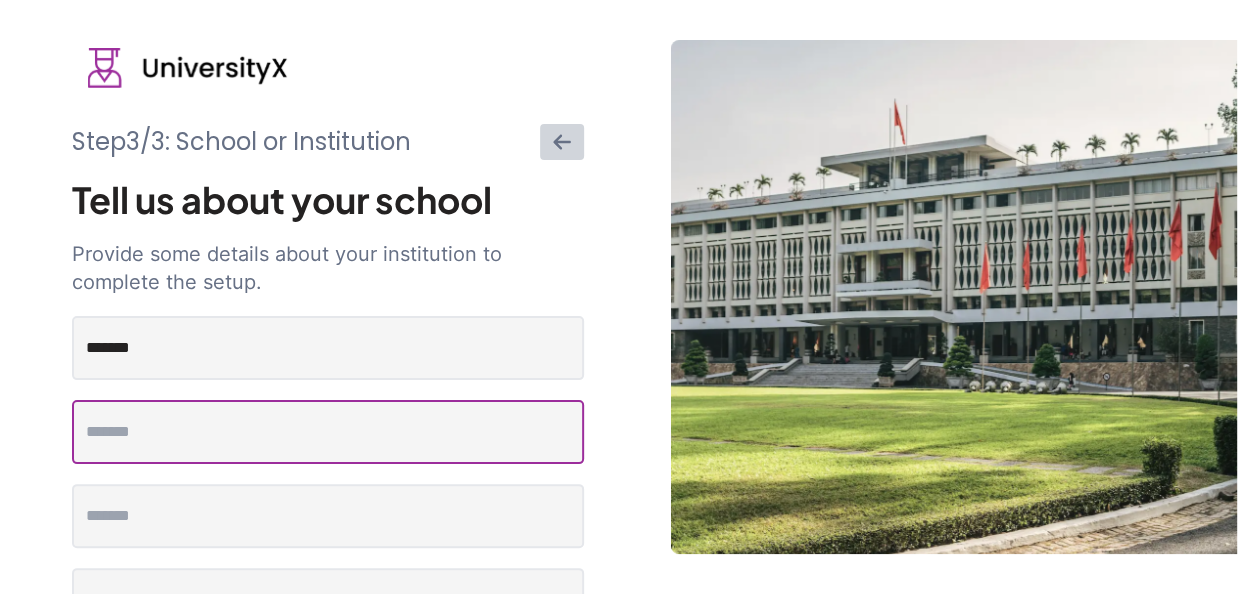 click at bounding box center (328, 432) 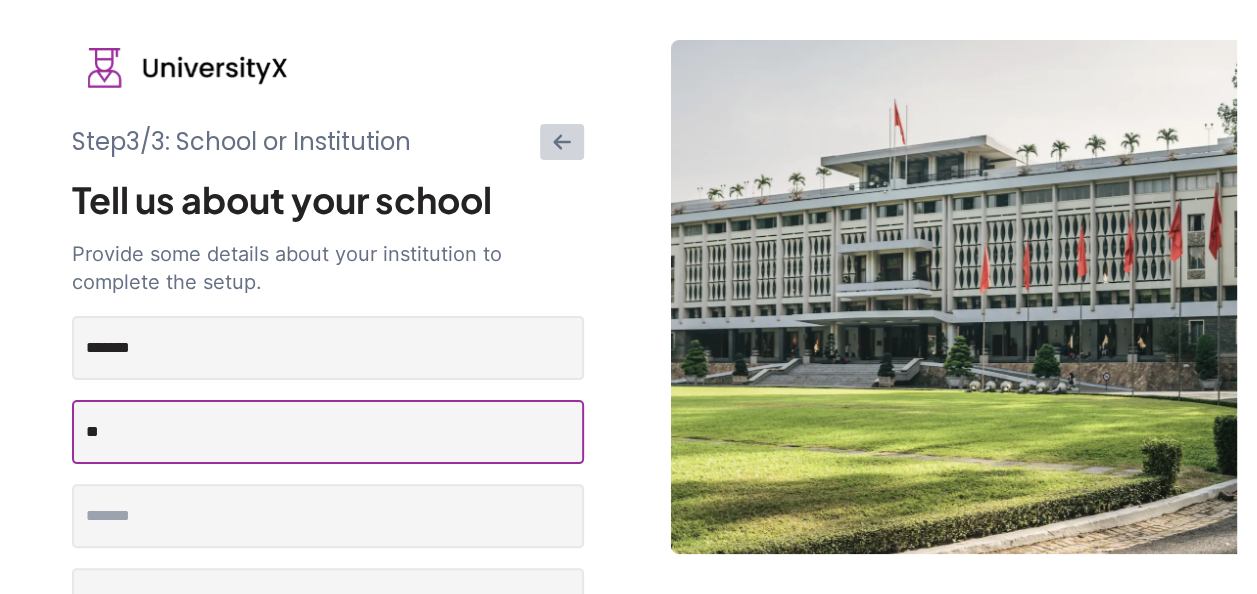 type on "**" 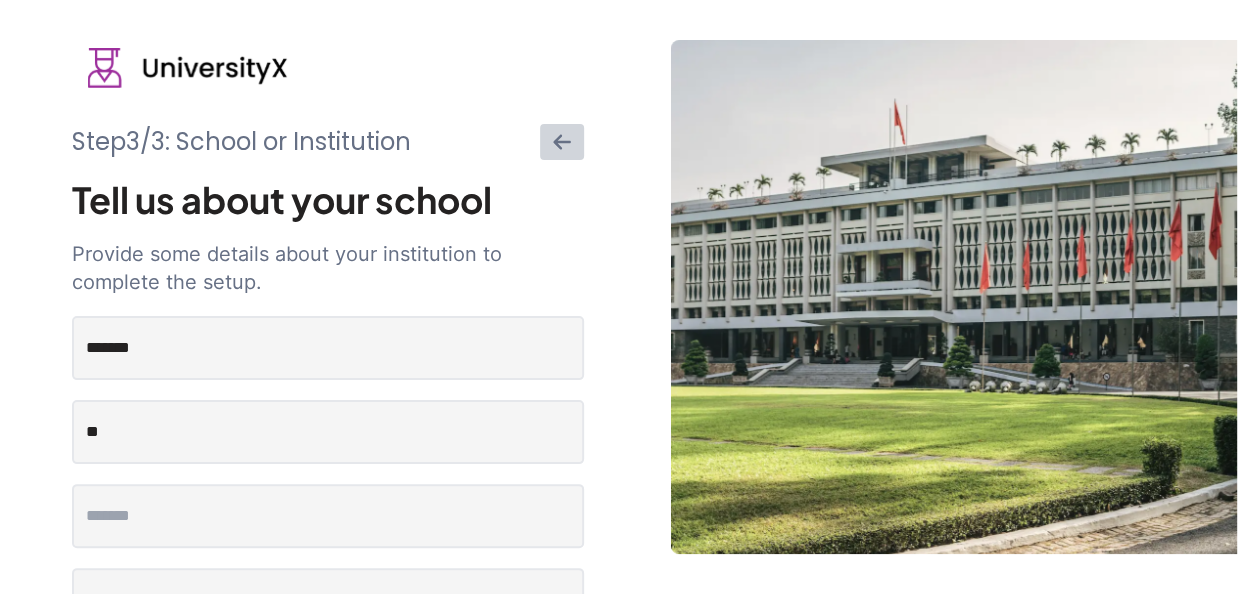 click on "Step  3 /3: School or Institution Tell us about your school Provide some details about your institution to complete the setup. ******* ** Finish Setup" at bounding box center (628, 472) 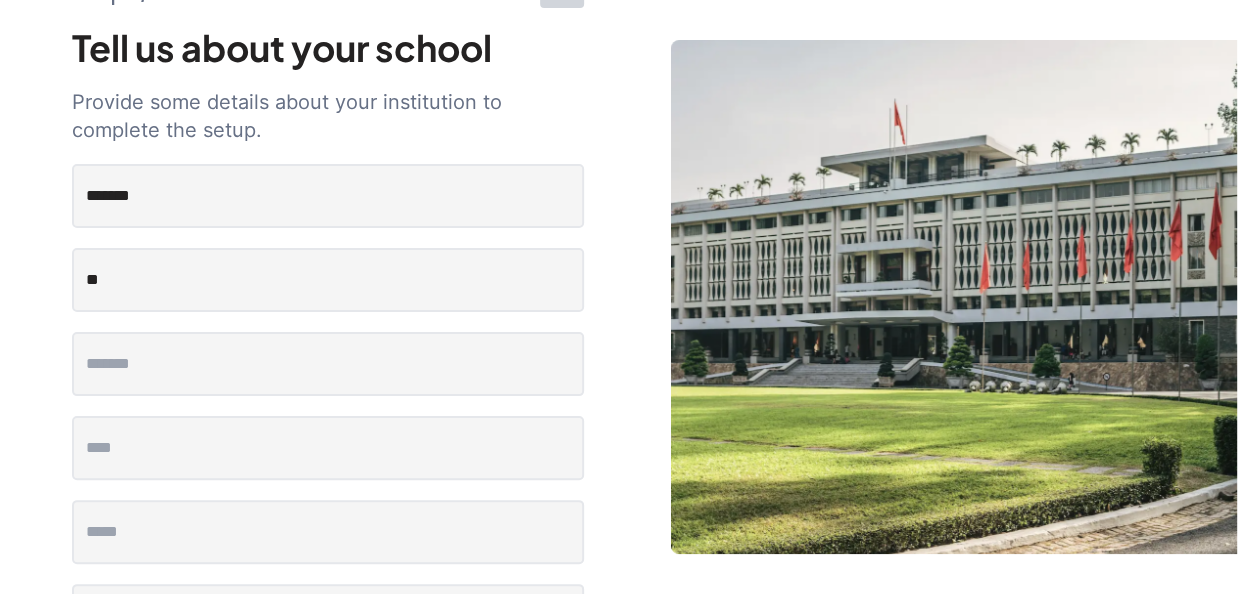 scroll, scrollTop: 162, scrollLeft: 0, axis: vertical 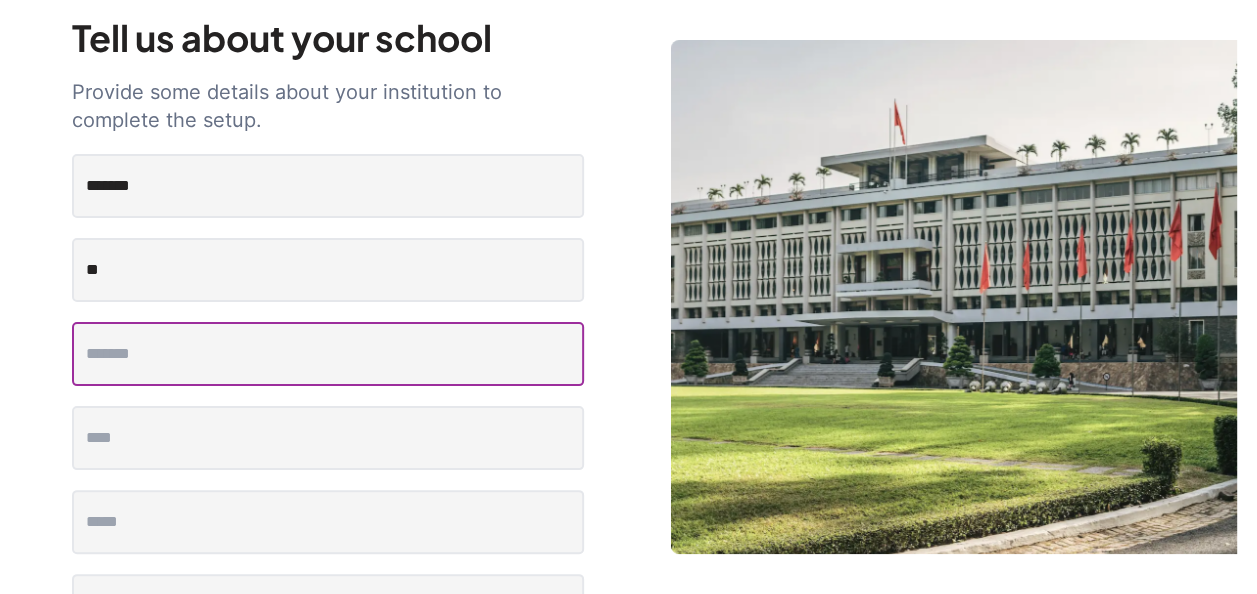 click at bounding box center [328, 354] 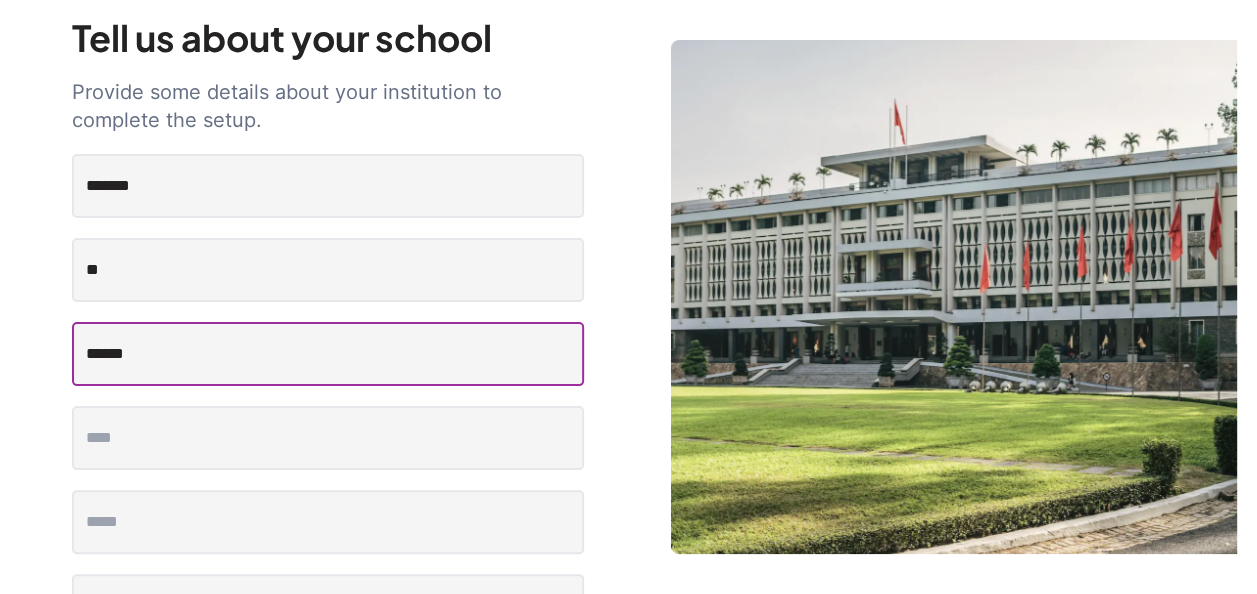 scroll, scrollTop: 349, scrollLeft: 0, axis: vertical 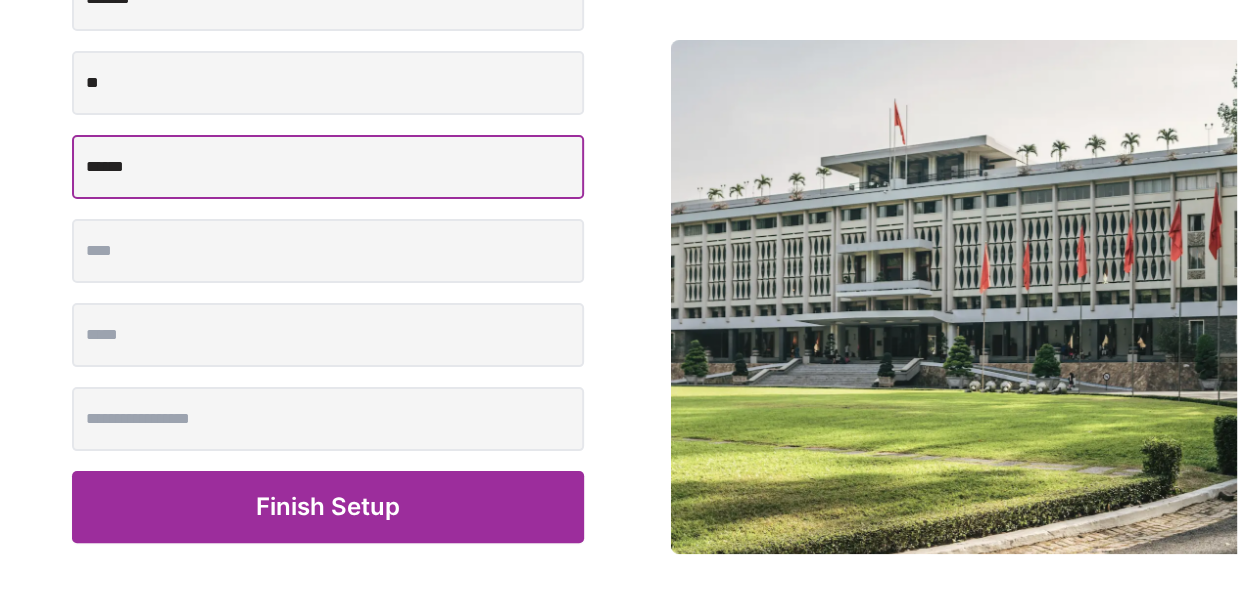 type on "******" 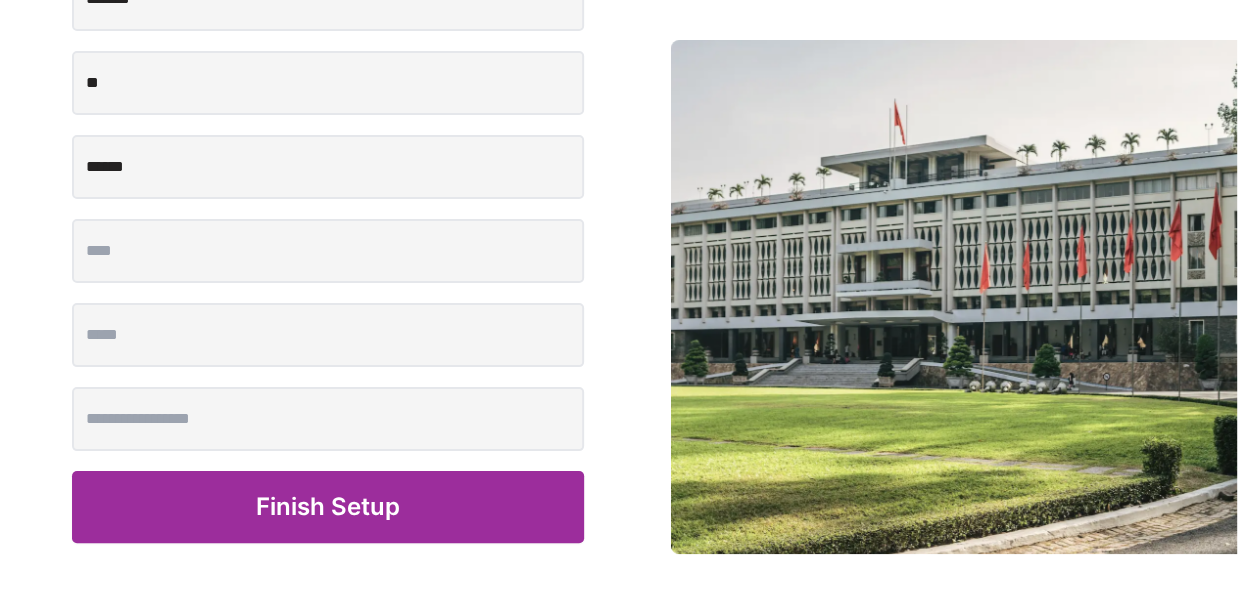 click on "Finish Setup" at bounding box center [328, 507] 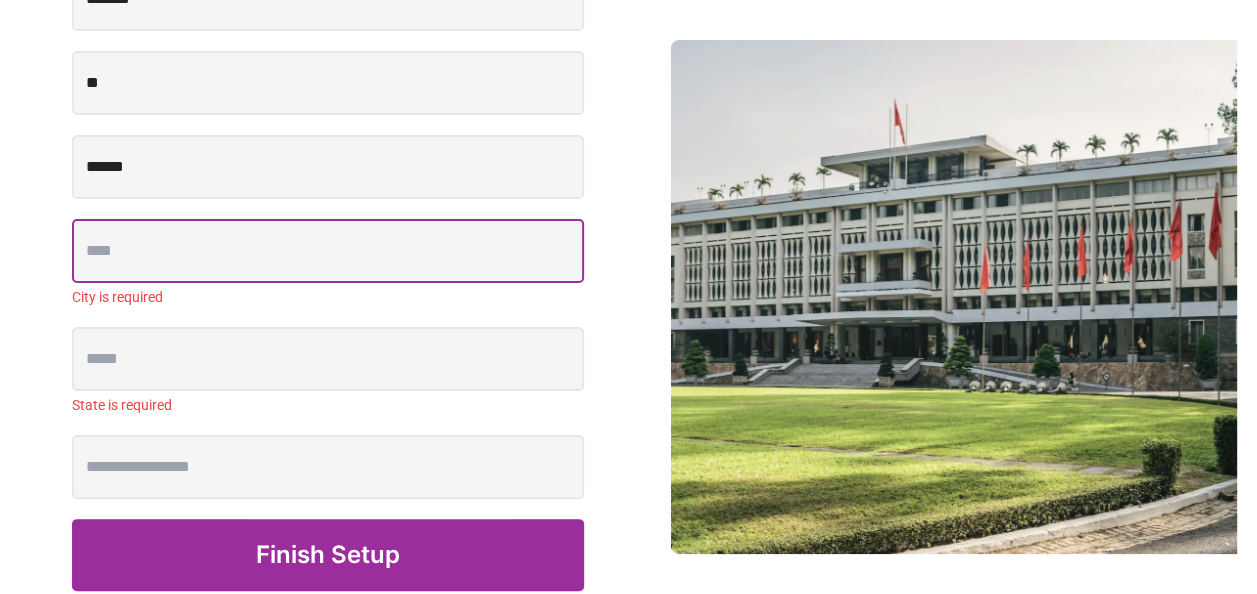 click at bounding box center (328, 251) 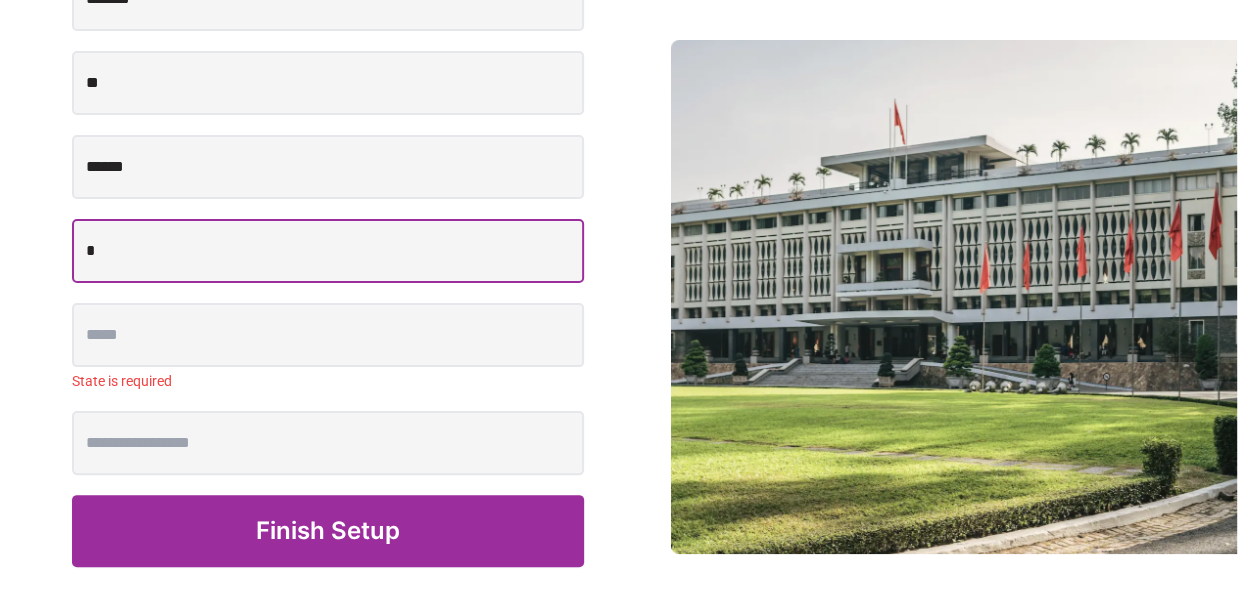 type on "*****" 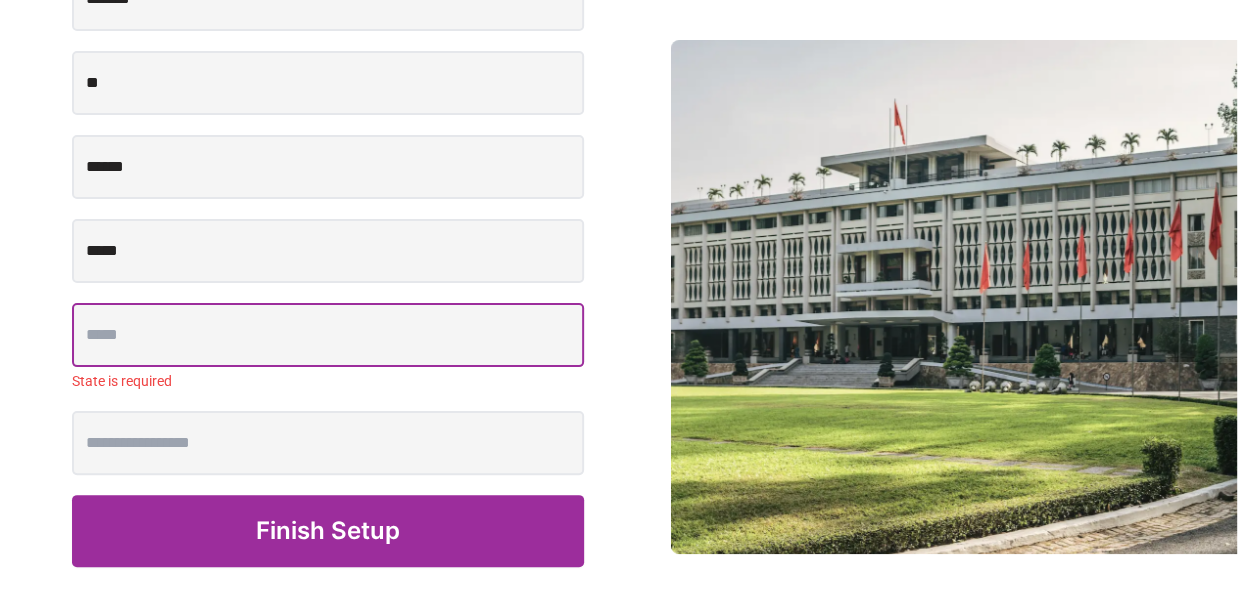 type on "*" 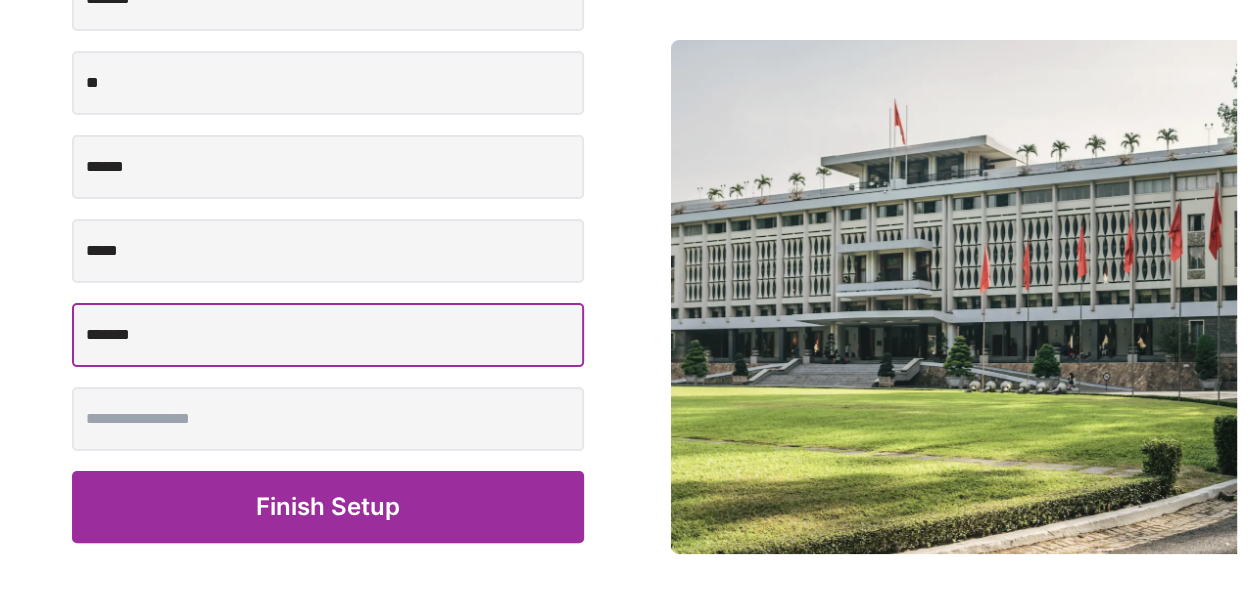 type on "*******" 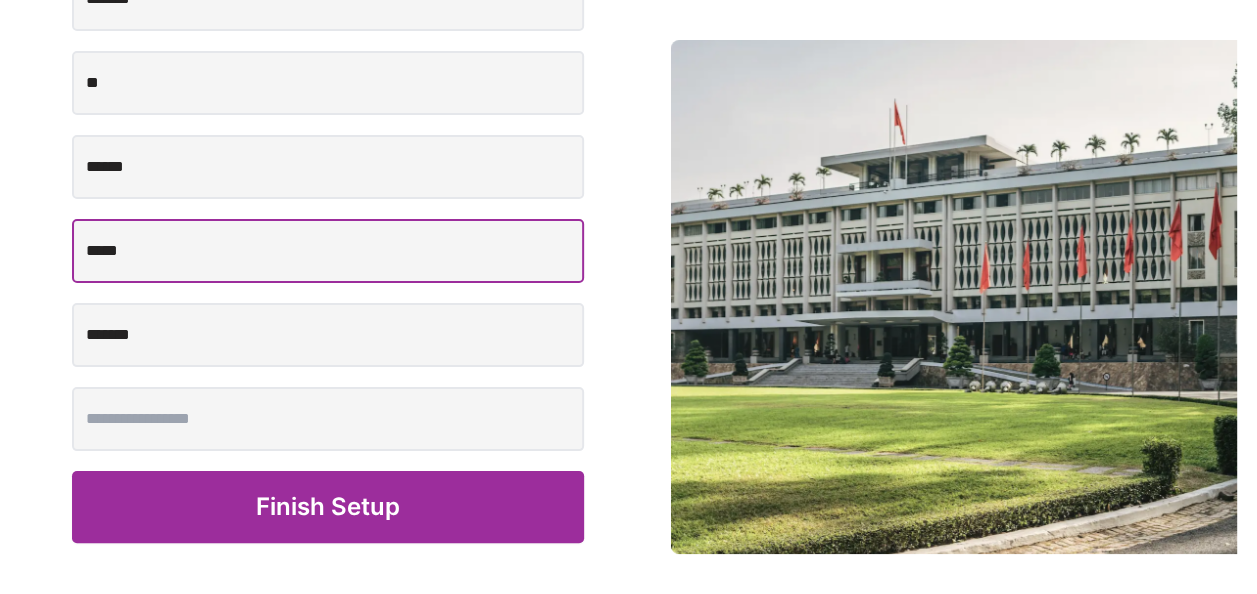 click on "*****" at bounding box center [328, 251] 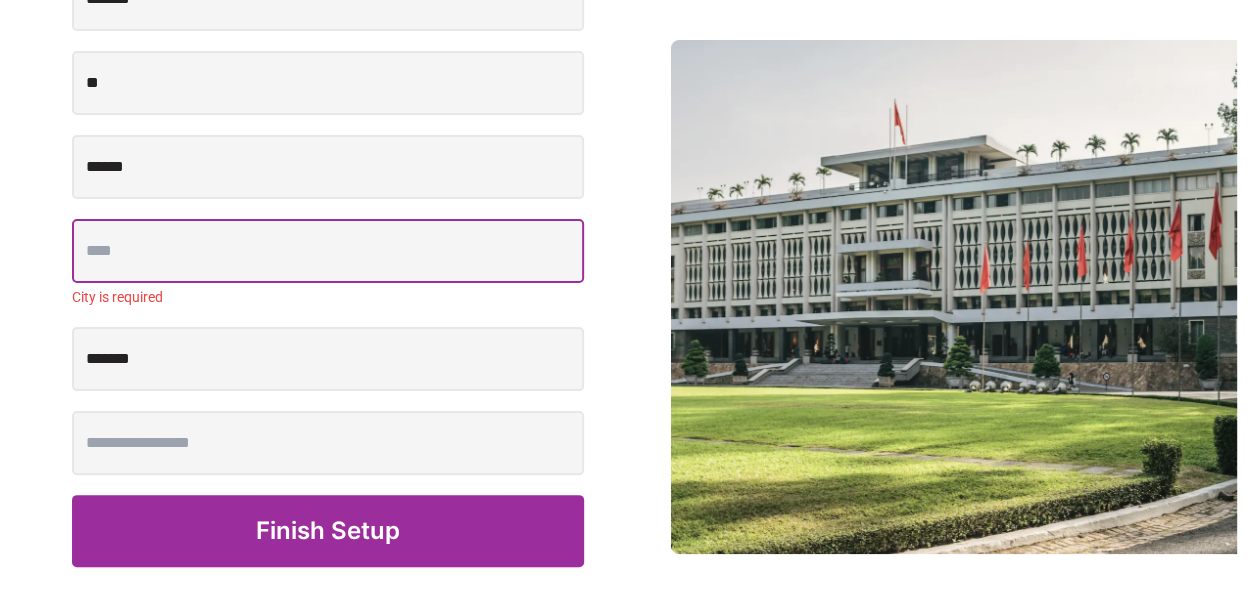 click at bounding box center [328, 251] 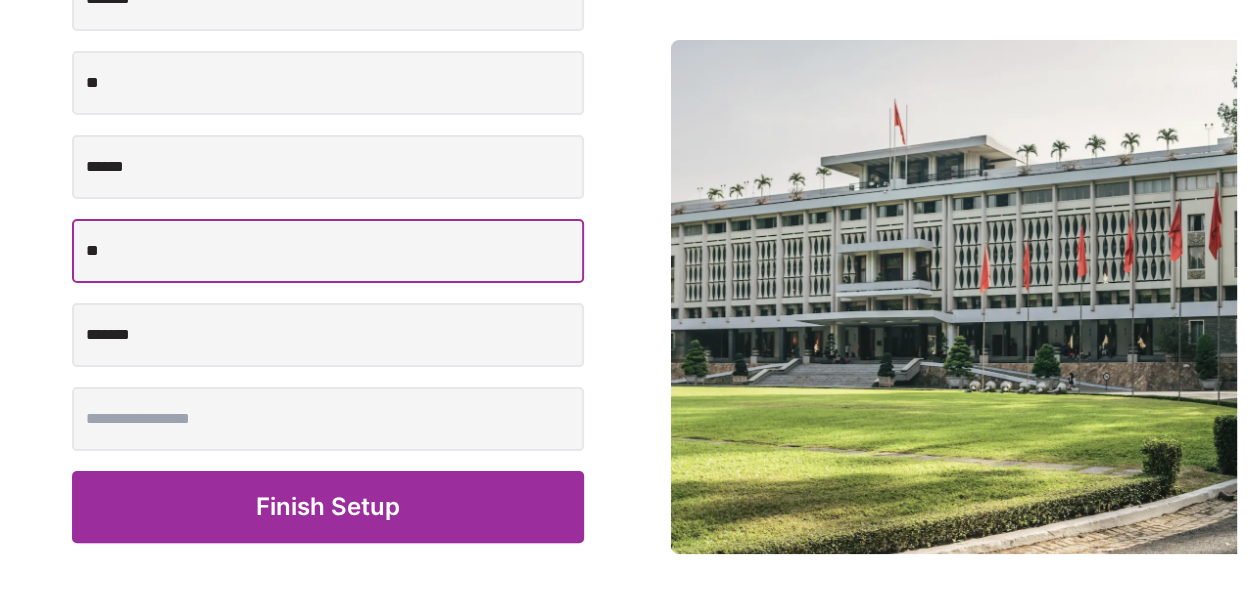 type on "*" 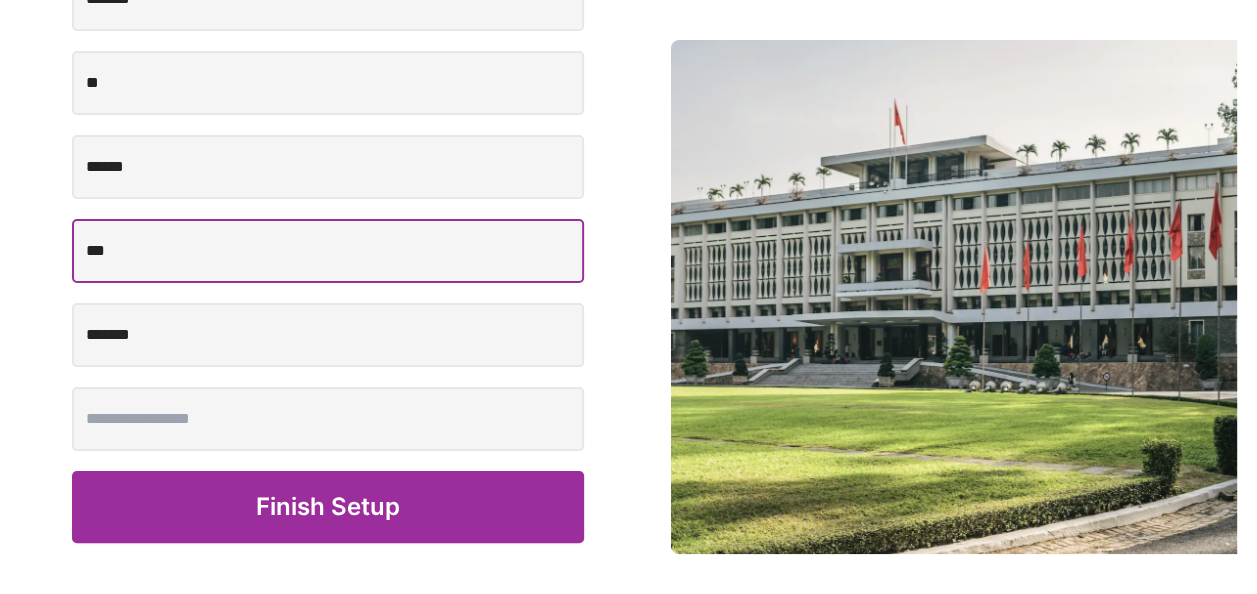 type on "***" 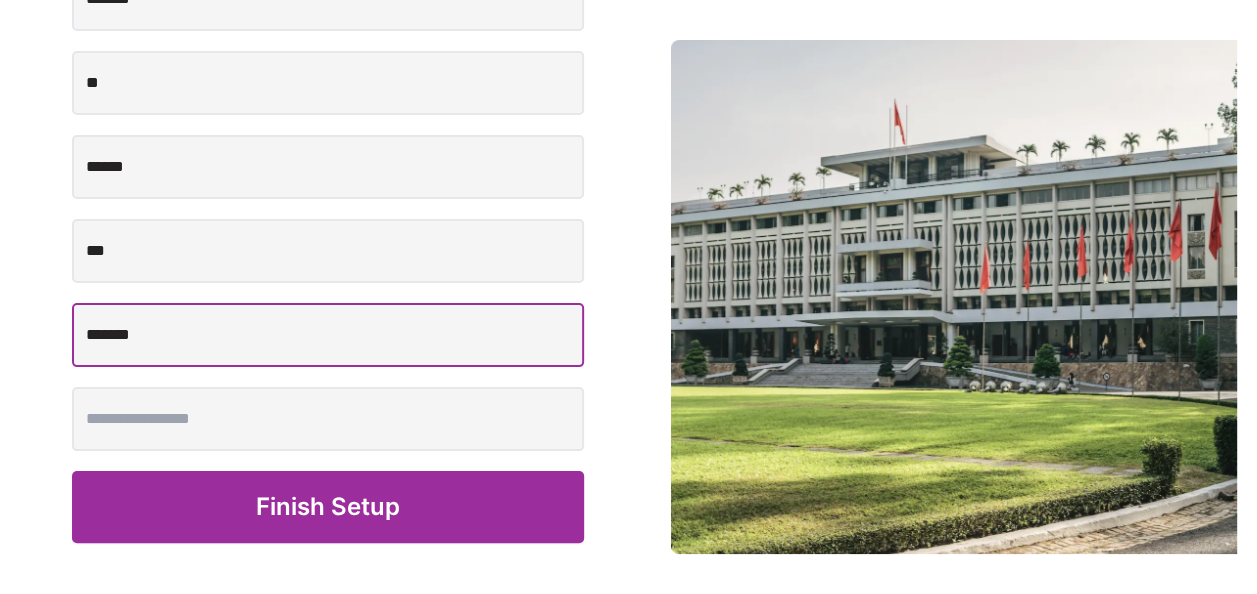 click on "*******" at bounding box center [328, 335] 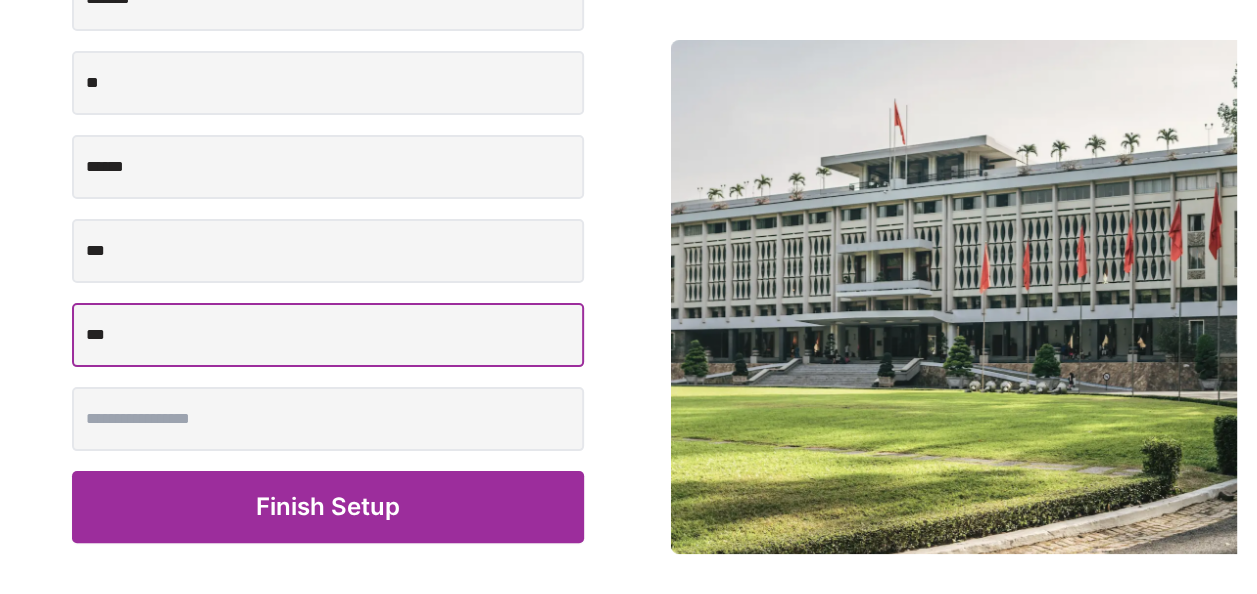 type on "*****" 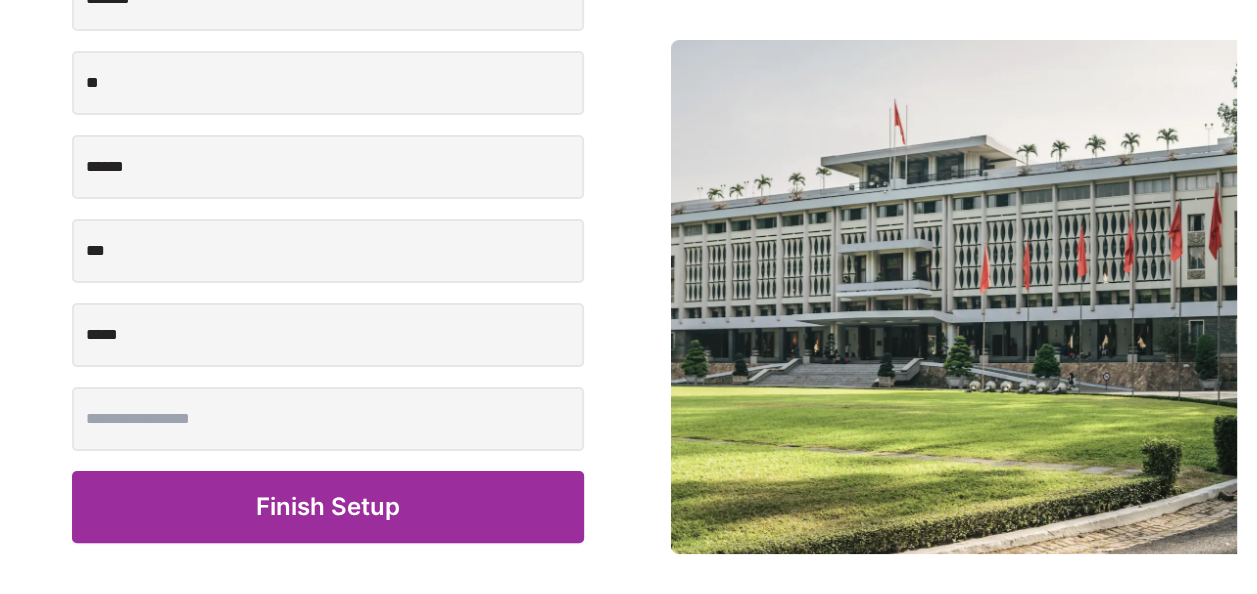 click on "Step  3 /3: School or Institution Tell us about your school Provide some details about your institution to complete the setup. ******* ** *** ***** Finish Setup" at bounding box center (628, 123) 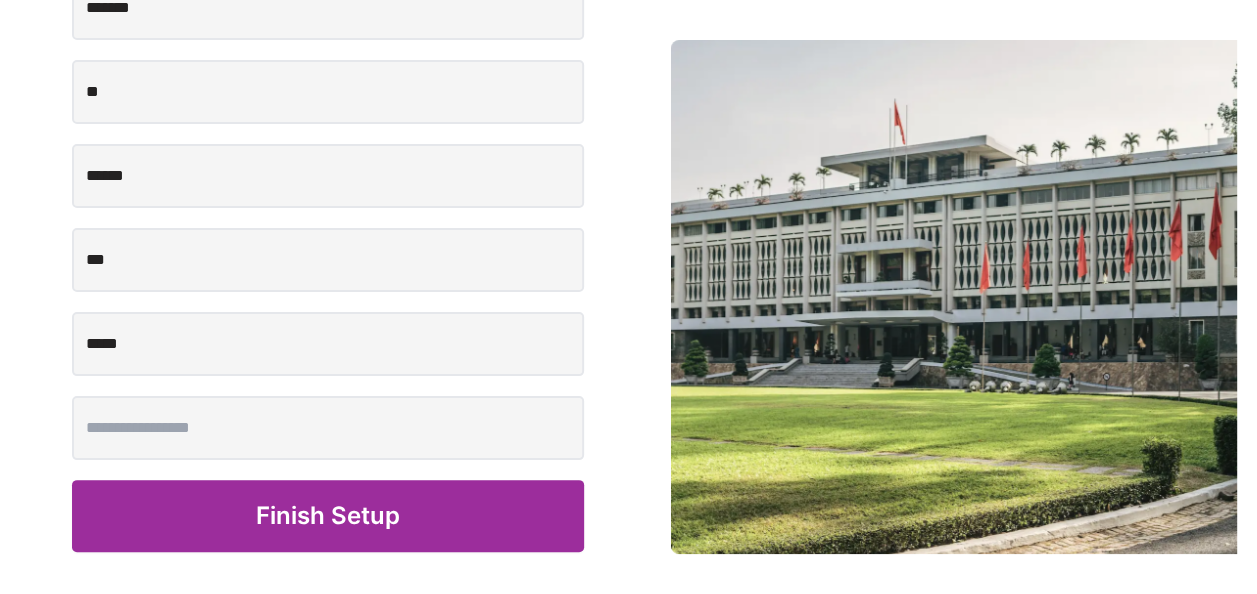 scroll, scrollTop: 349, scrollLeft: 0, axis: vertical 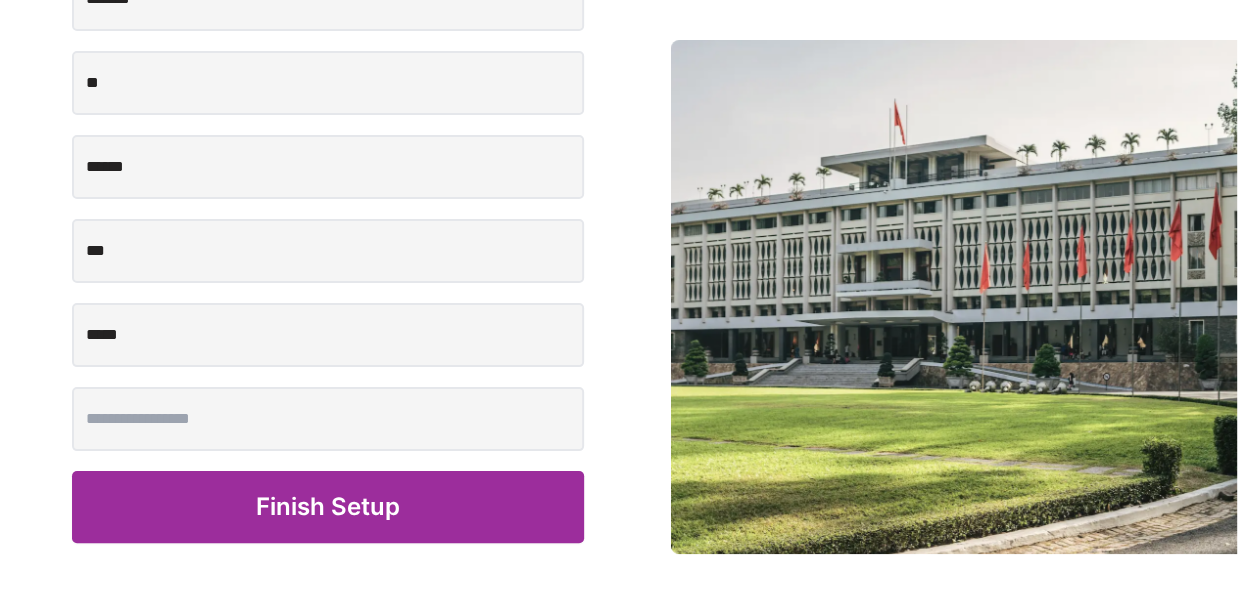 click on "Finish Setup" at bounding box center (328, 507) 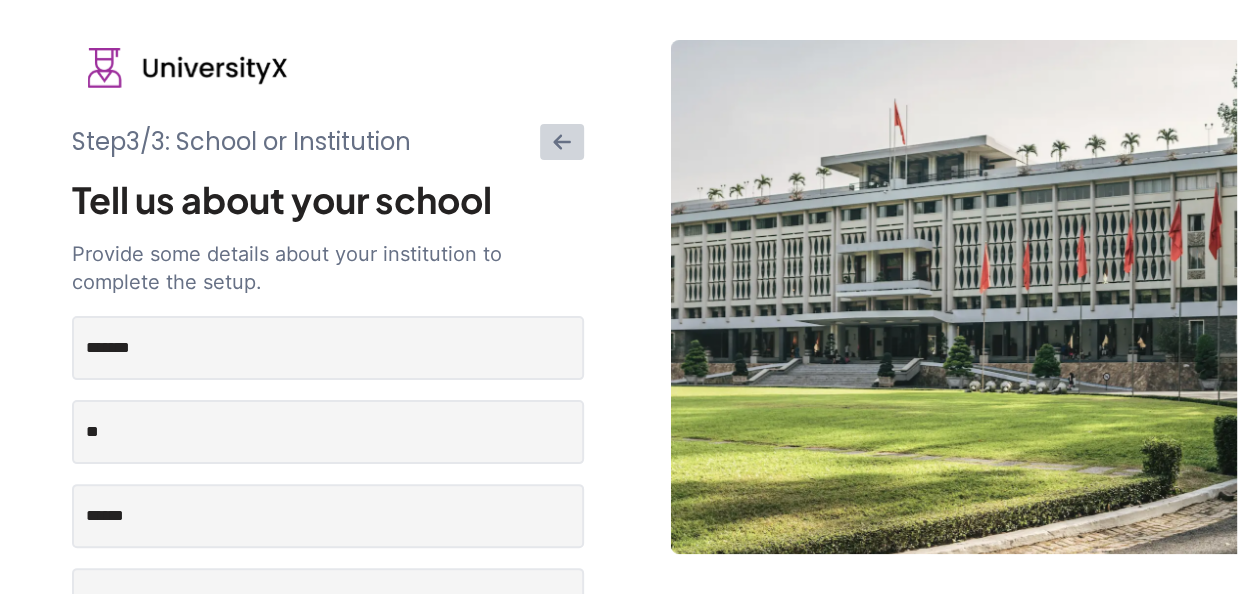 scroll, scrollTop: 349, scrollLeft: 0, axis: vertical 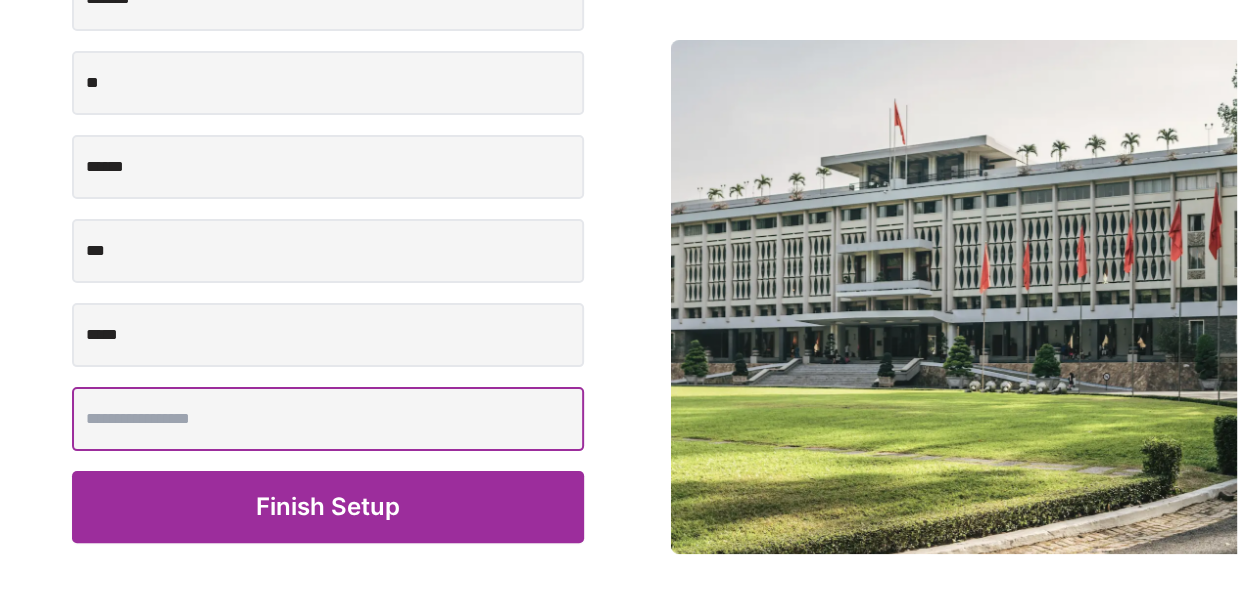 click at bounding box center [328, 419] 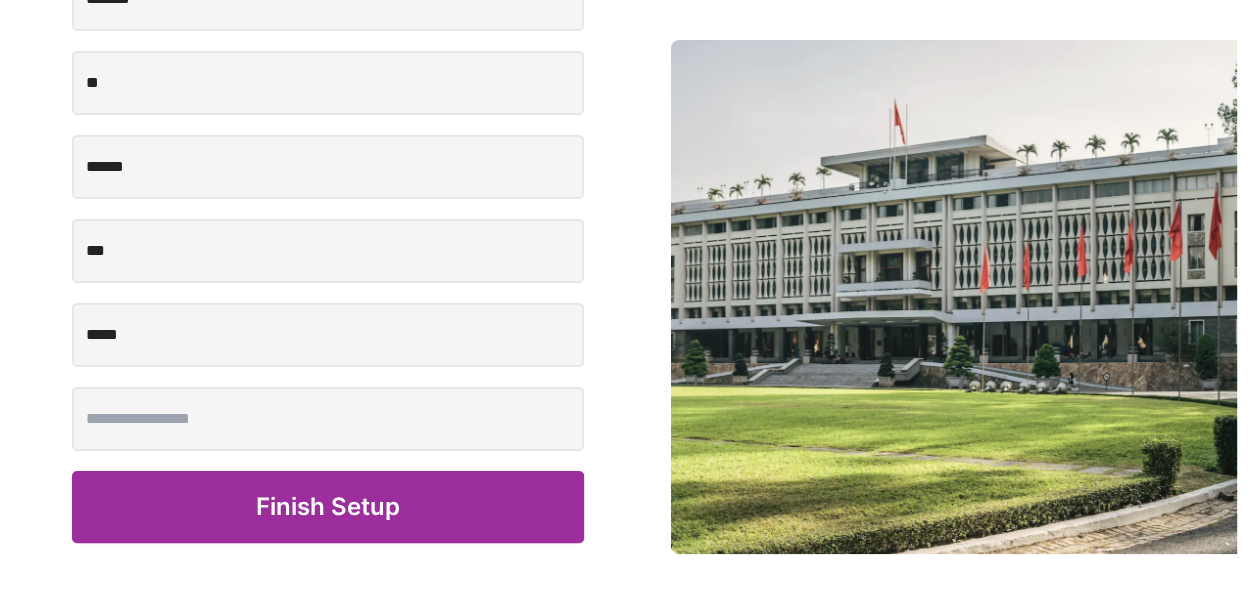 click on "Step  3 /3: School or Institution Tell us about your school Provide some details about your institution to complete the setup. ******* ** *** ***** Finish Setup" at bounding box center [628, 123] 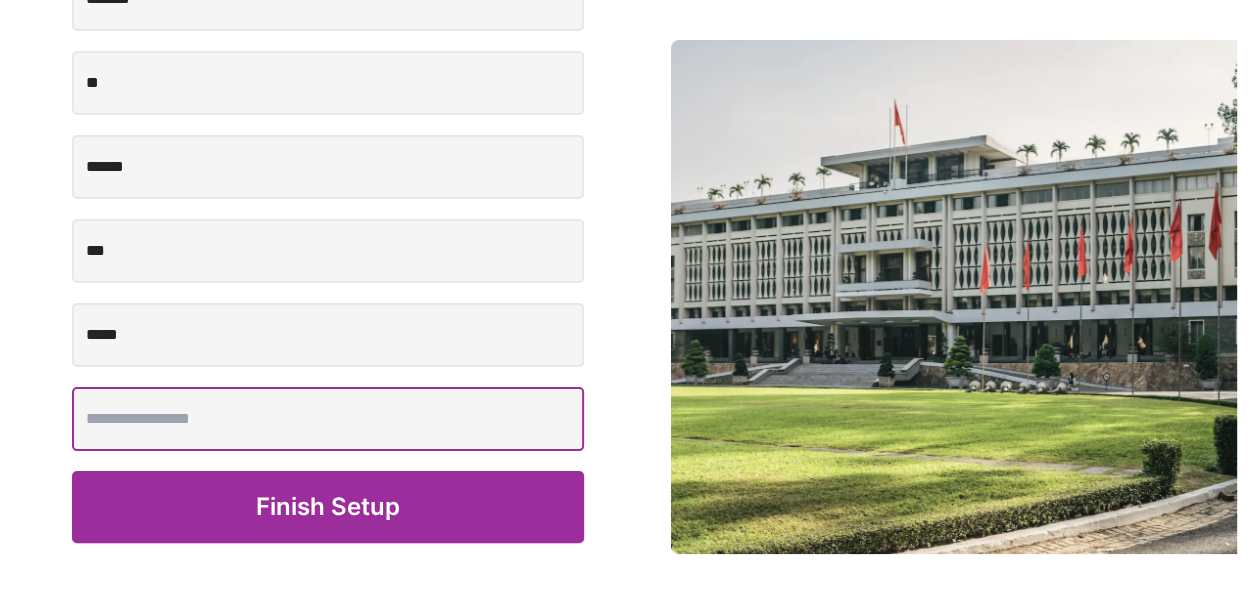 click at bounding box center (328, 419) 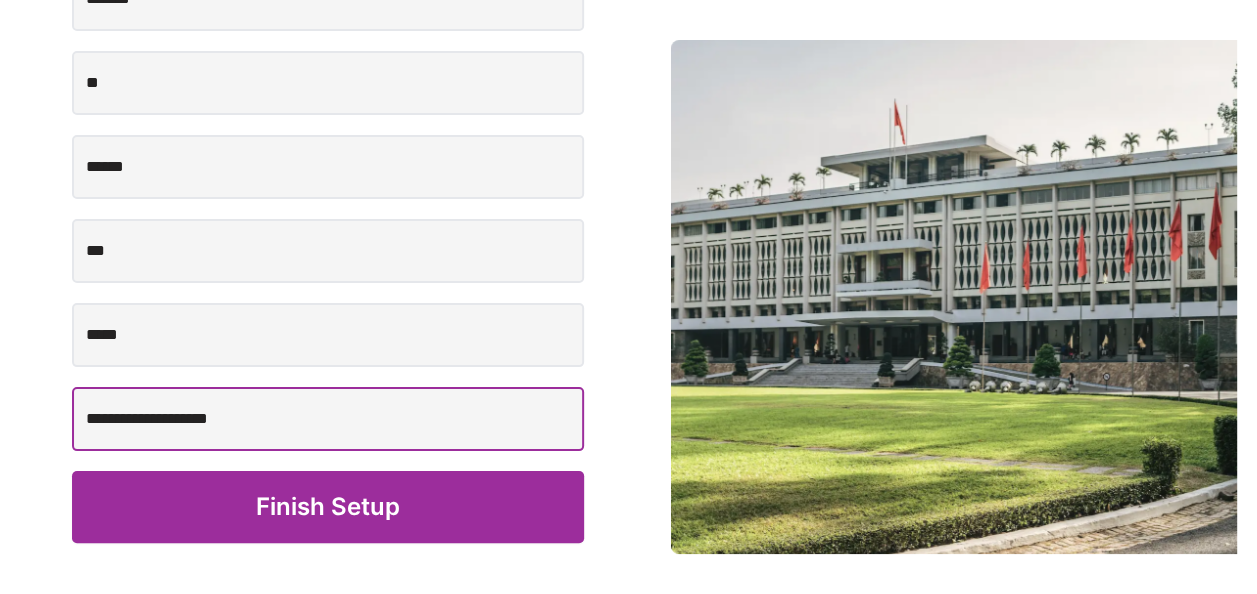 type on "**********" 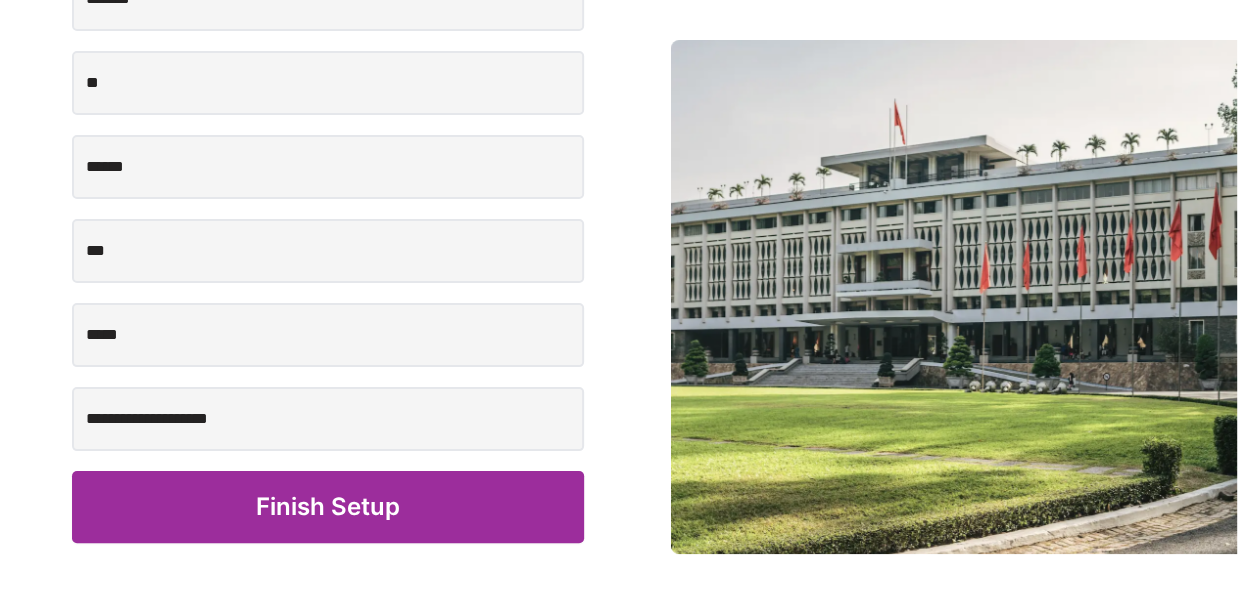 click on "**********" at bounding box center [328, 159] 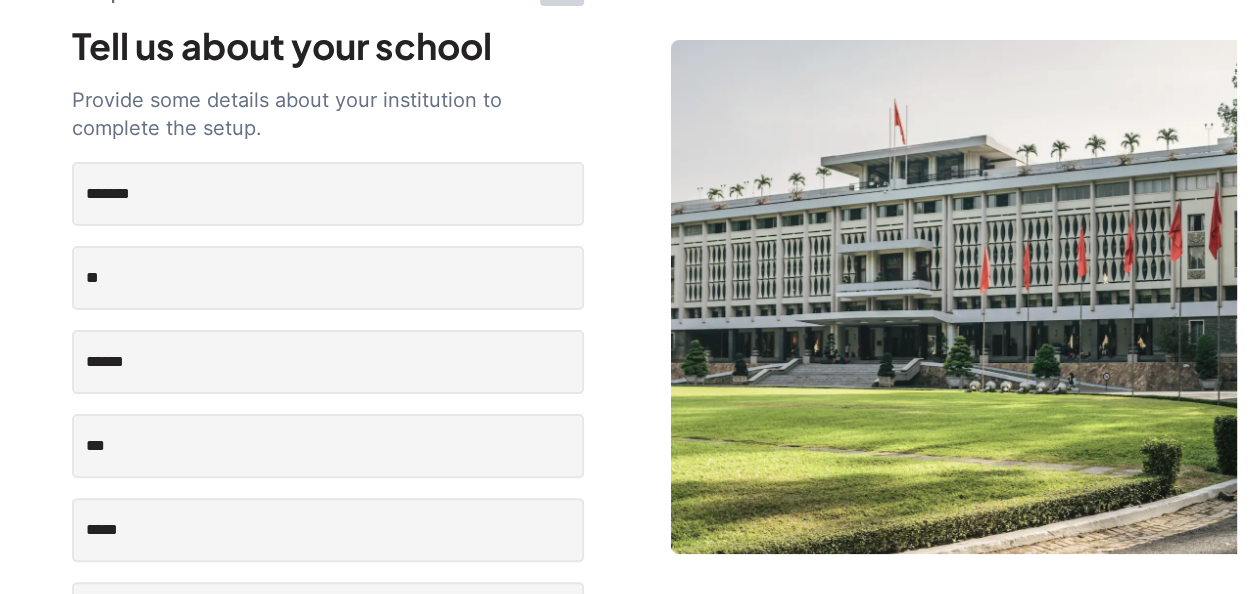 scroll, scrollTop: 153, scrollLeft: 0, axis: vertical 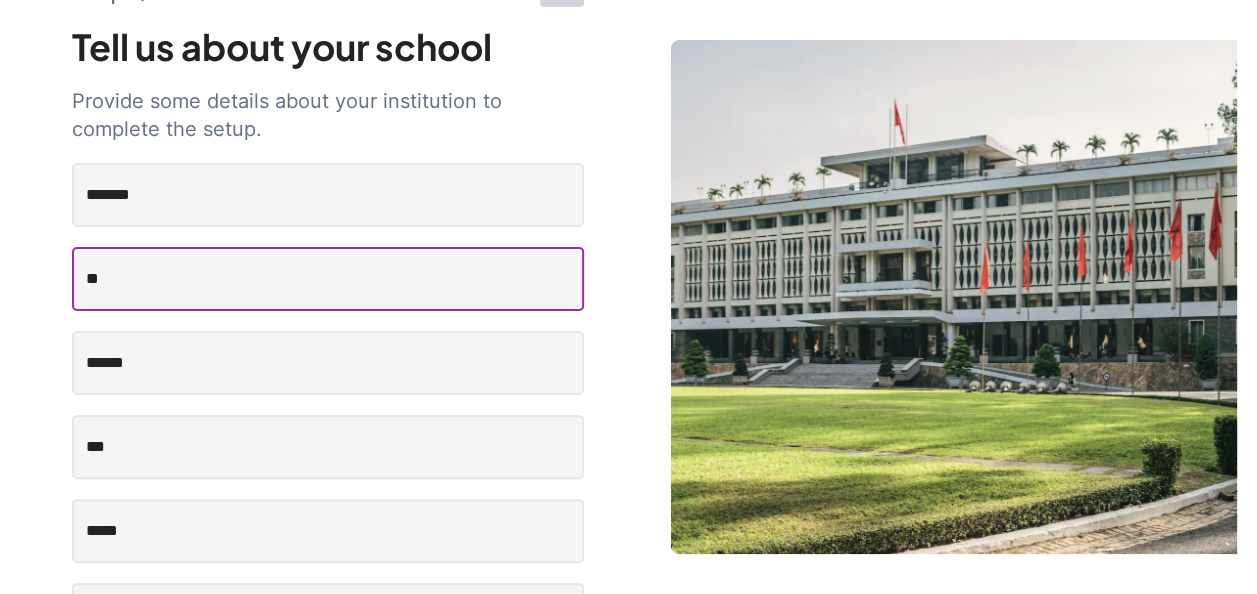click on "**" at bounding box center (328, 279) 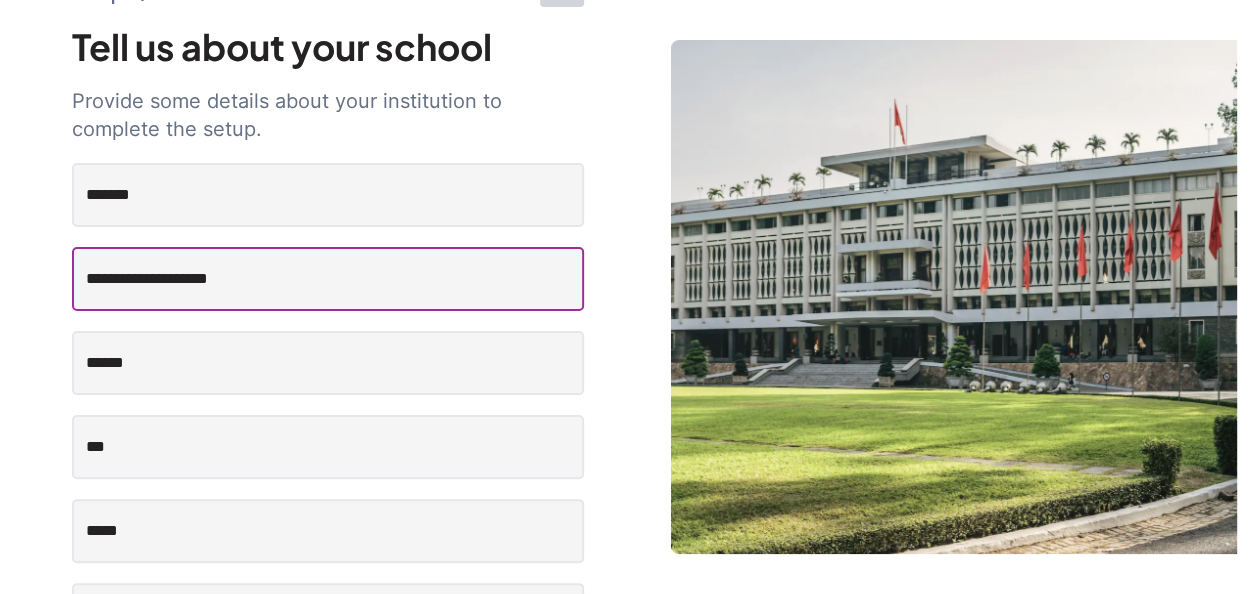 scroll, scrollTop: 349, scrollLeft: 0, axis: vertical 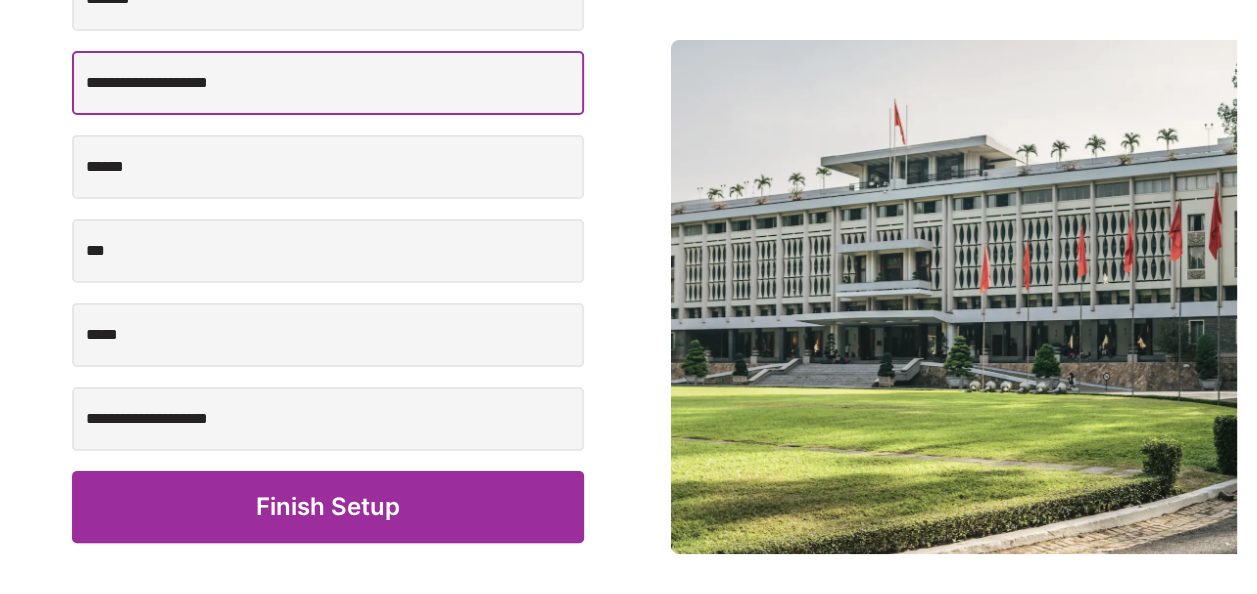 type on "**********" 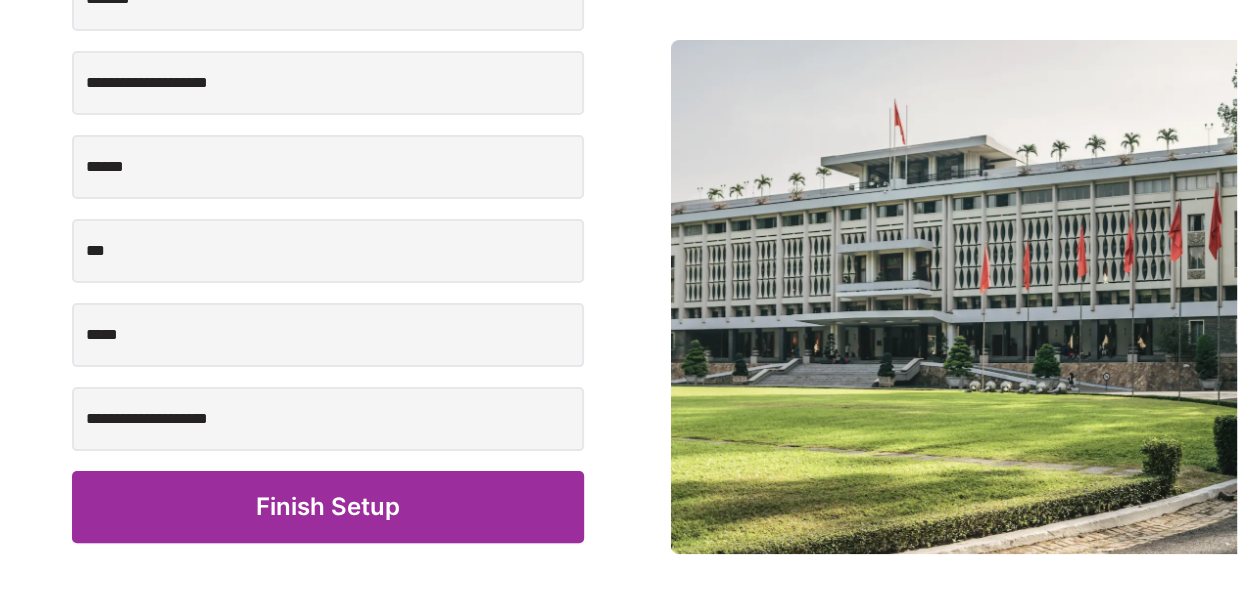 click on "Finish Setup" at bounding box center [328, 507] 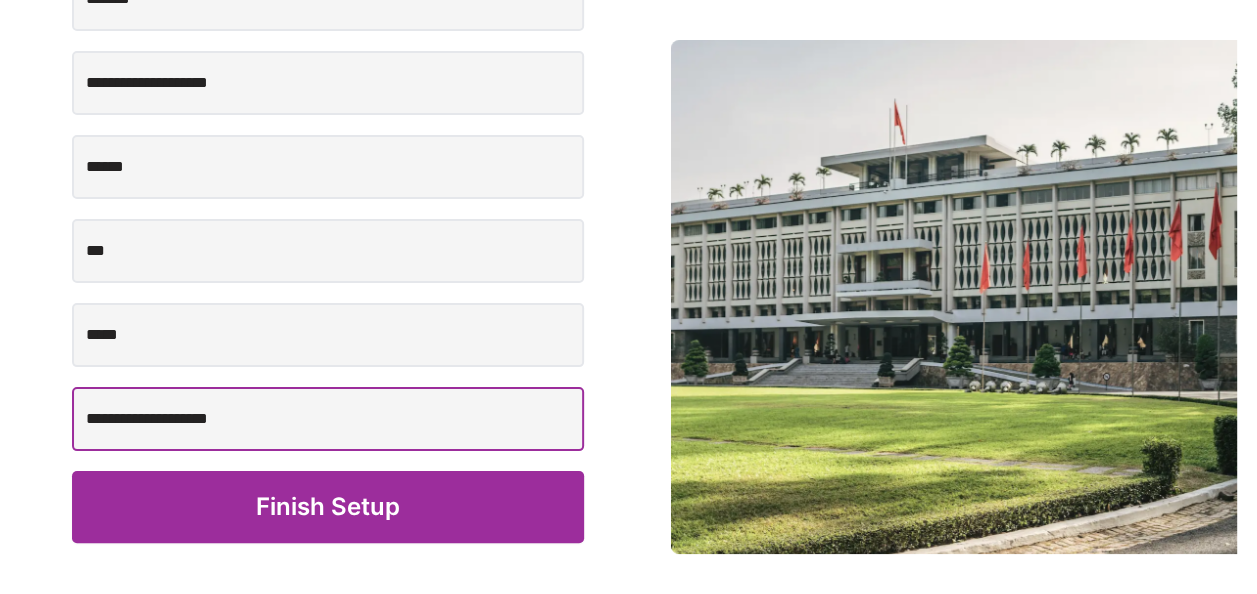 click on "**********" at bounding box center (328, 419) 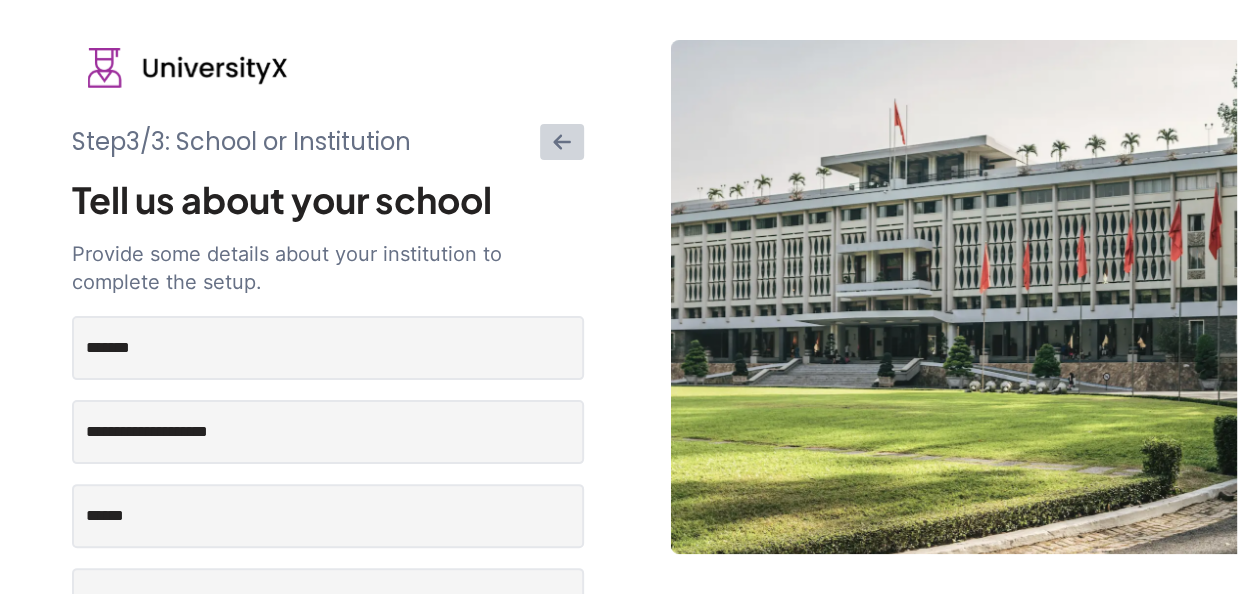 scroll, scrollTop: 349, scrollLeft: 0, axis: vertical 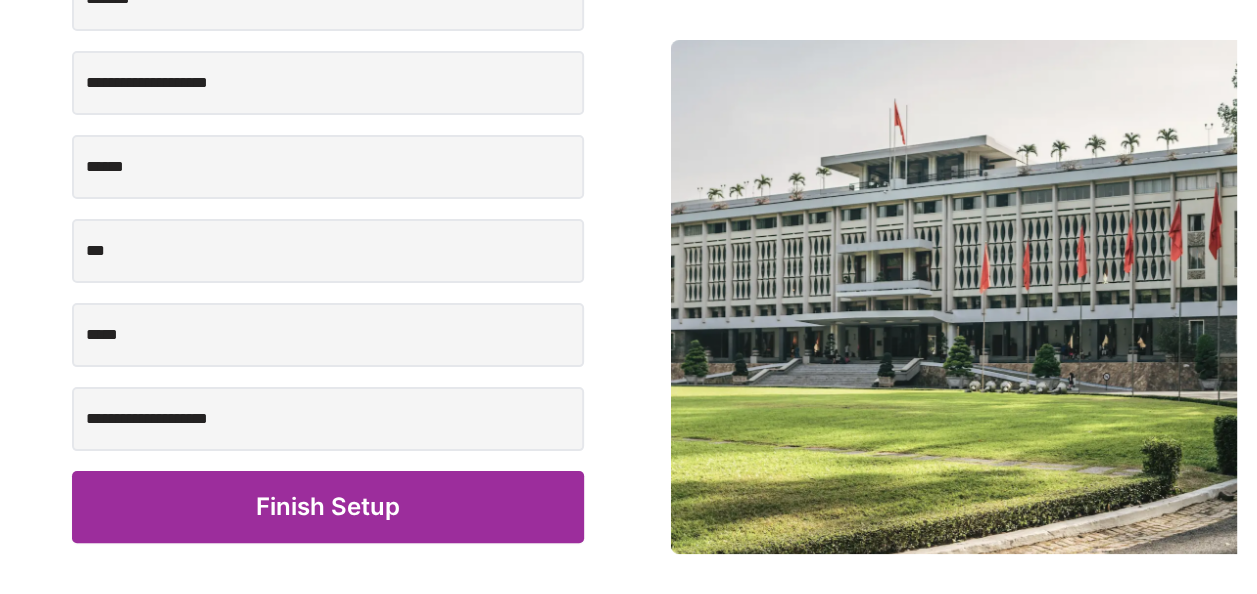 click on "Finish Setup" at bounding box center (328, 507) 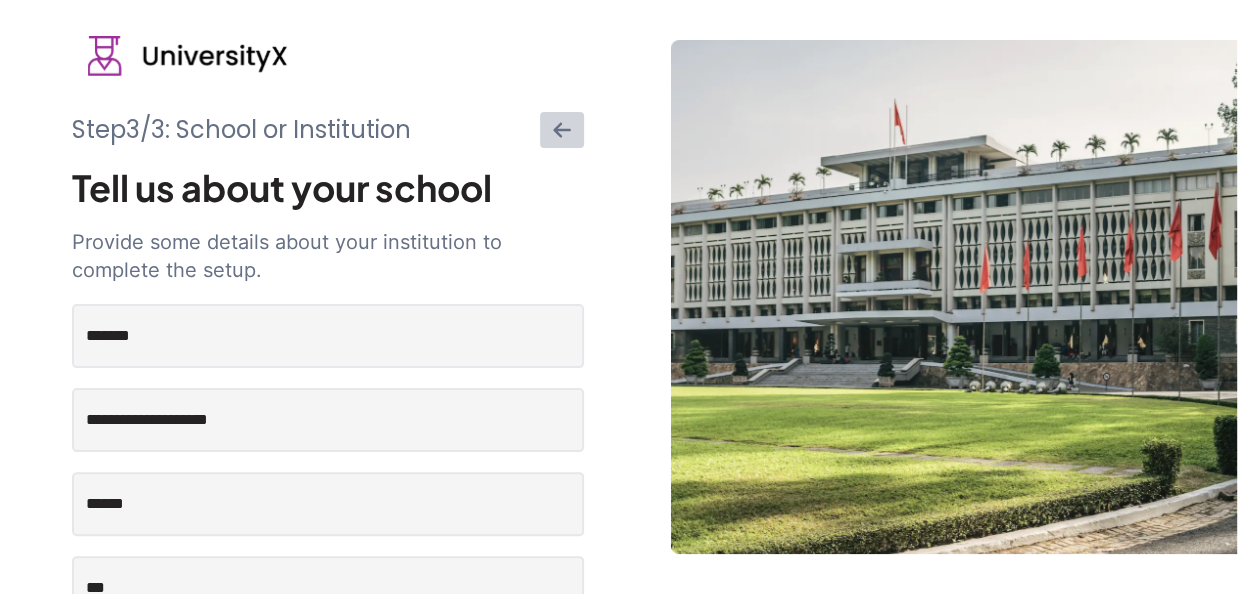 scroll, scrollTop: 0, scrollLeft: 0, axis: both 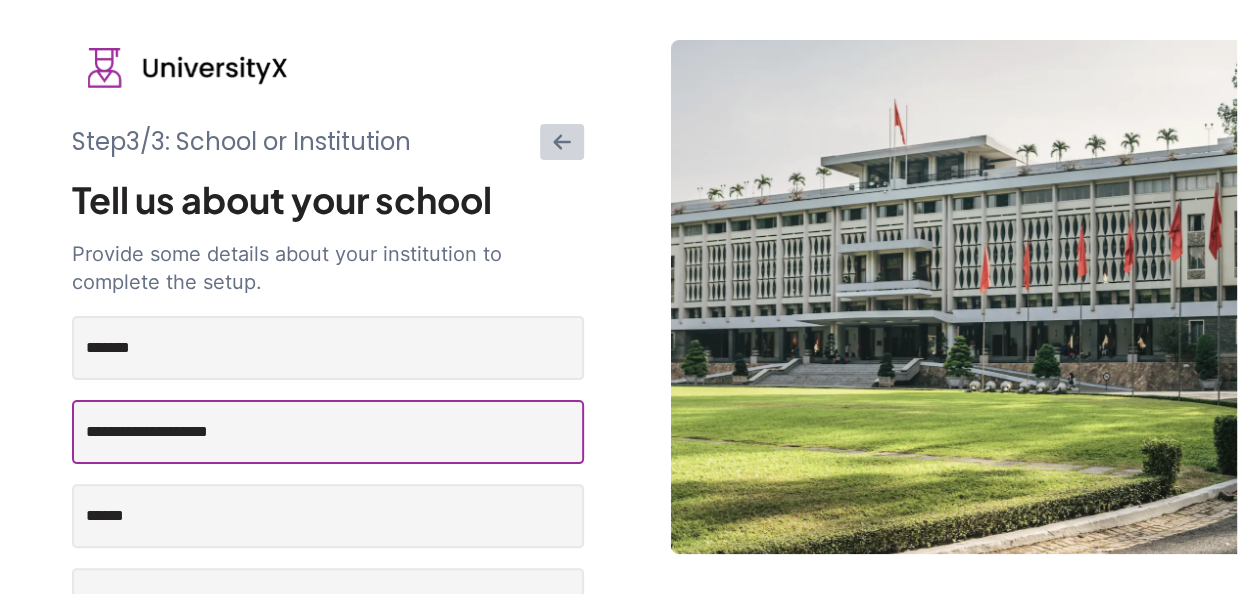 click on "**********" at bounding box center [328, 432] 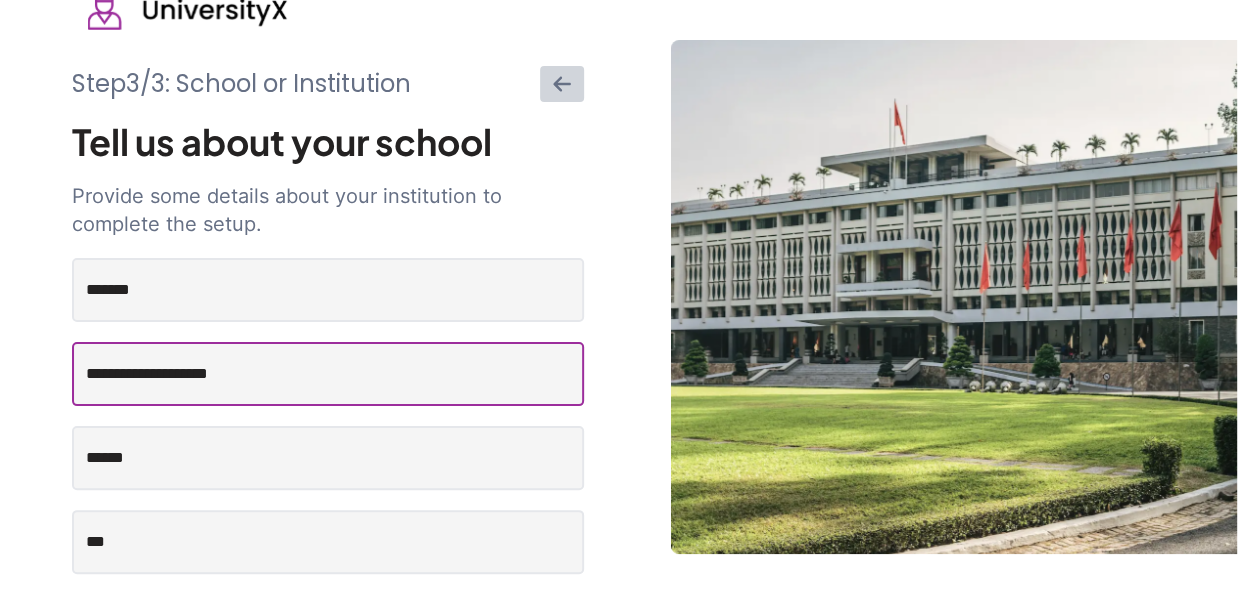 scroll, scrollTop: 61, scrollLeft: 0, axis: vertical 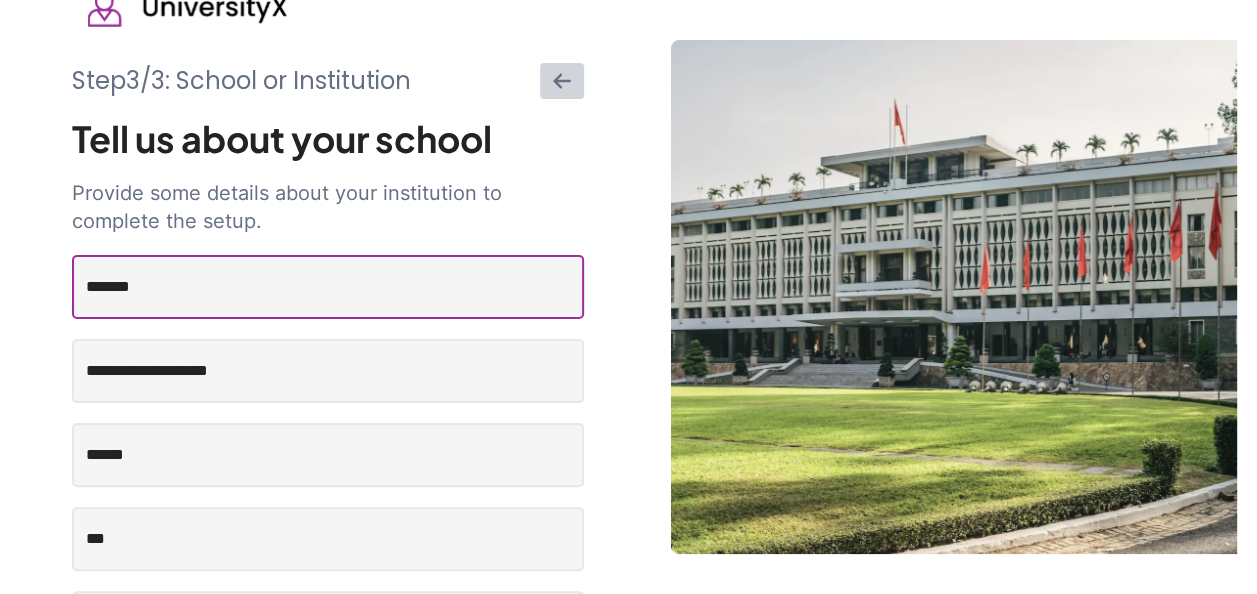 click on "*******" at bounding box center (328, 287) 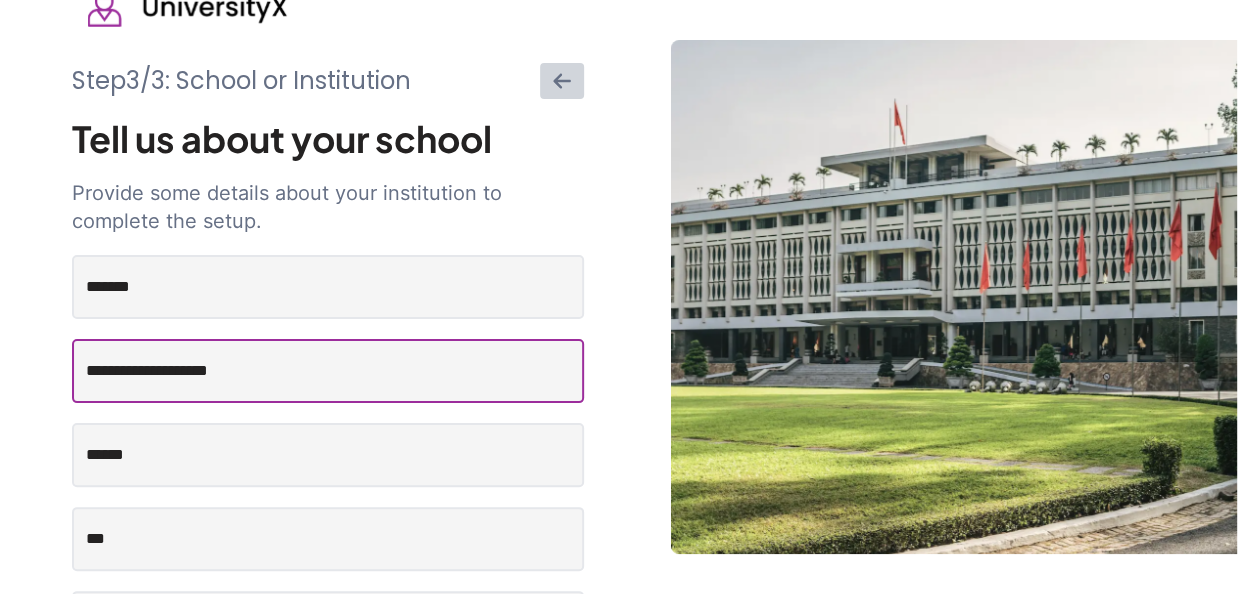 click on "**********" at bounding box center (328, 371) 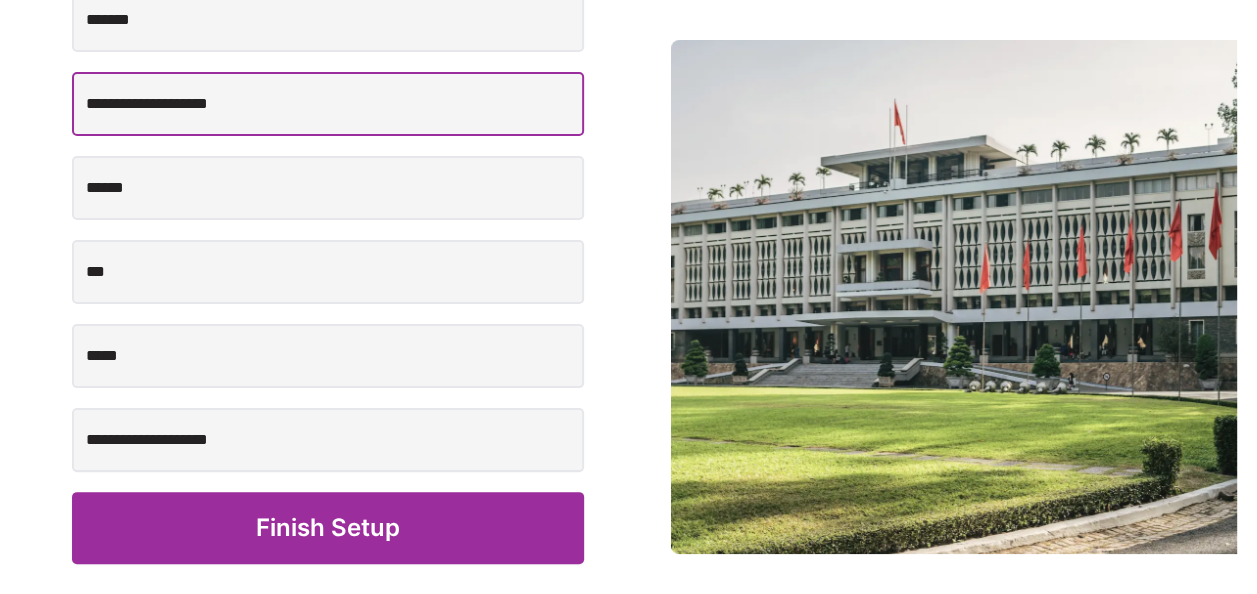 scroll, scrollTop: 349, scrollLeft: 0, axis: vertical 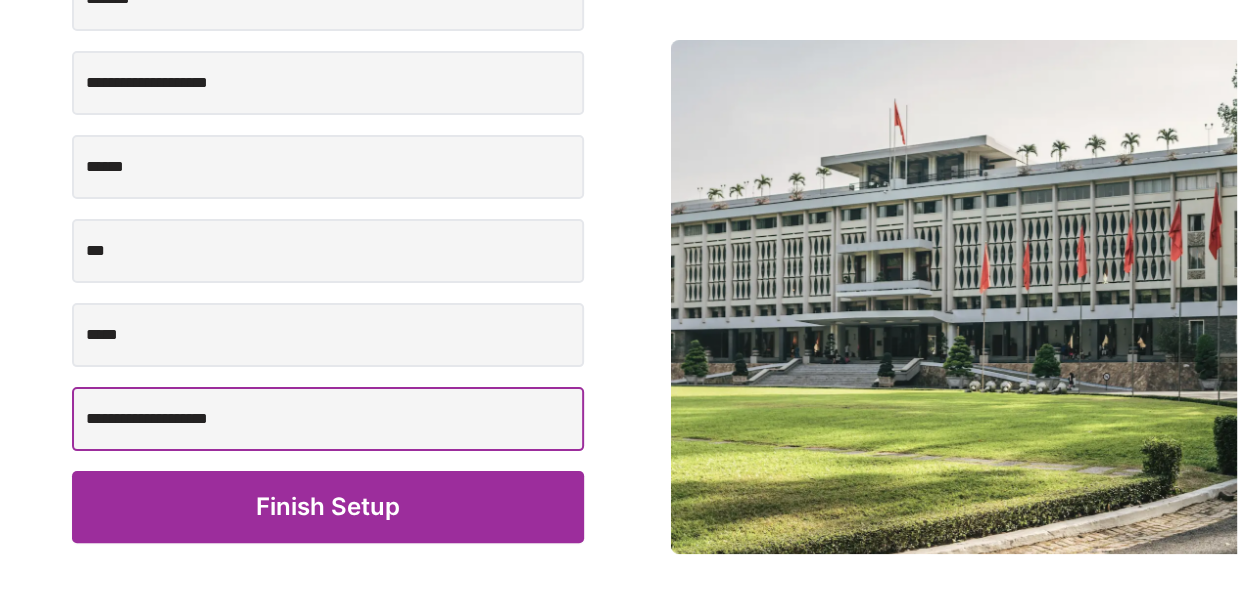 click on "**********" at bounding box center (328, 419) 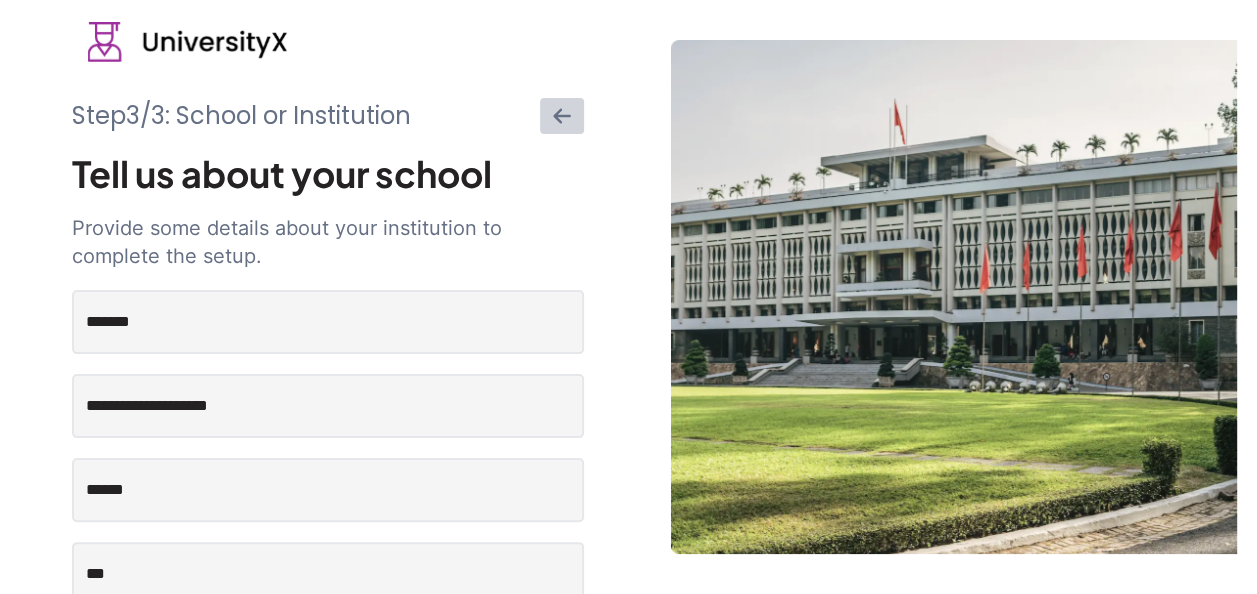 scroll, scrollTop: 0, scrollLeft: 0, axis: both 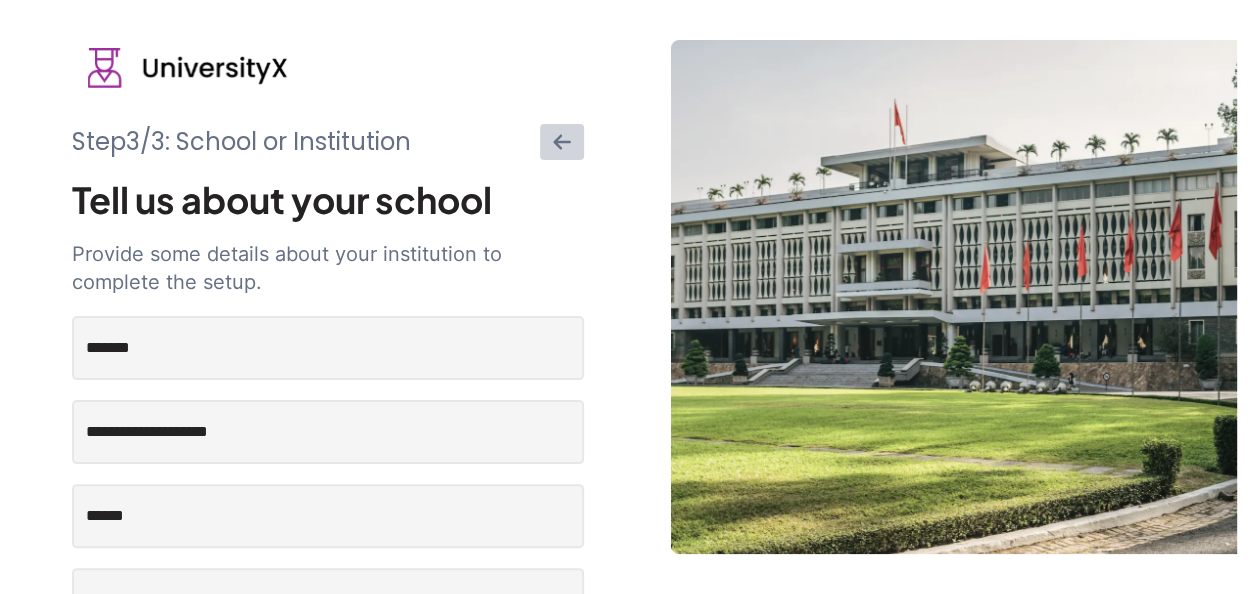type 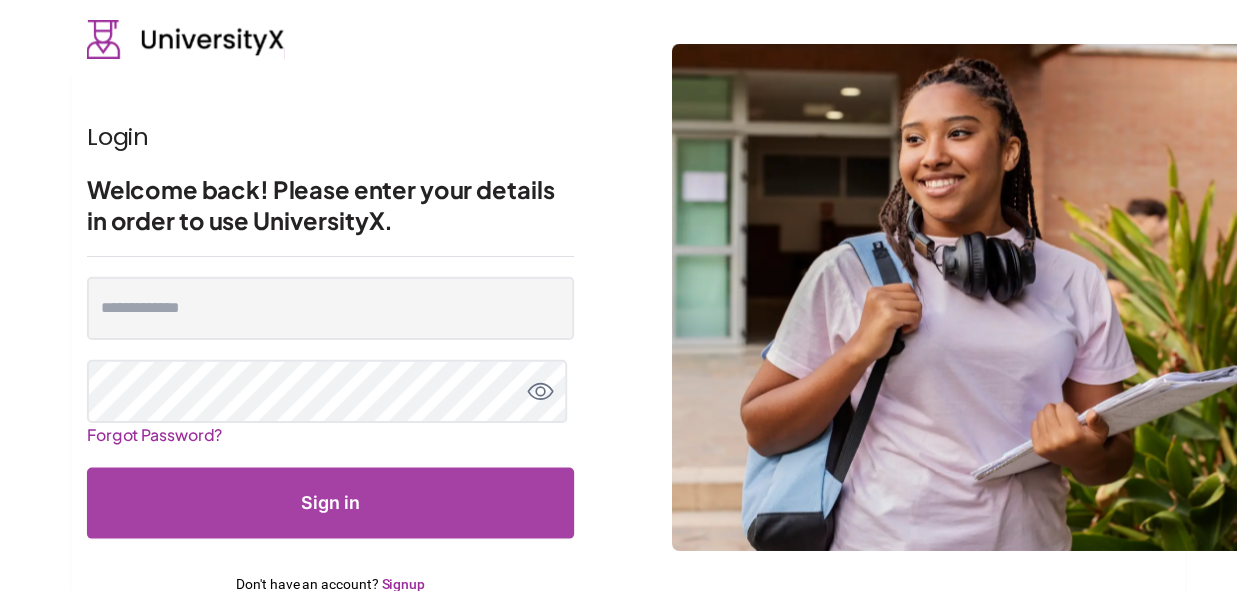 scroll, scrollTop: 0, scrollLeft: 0, axis: both 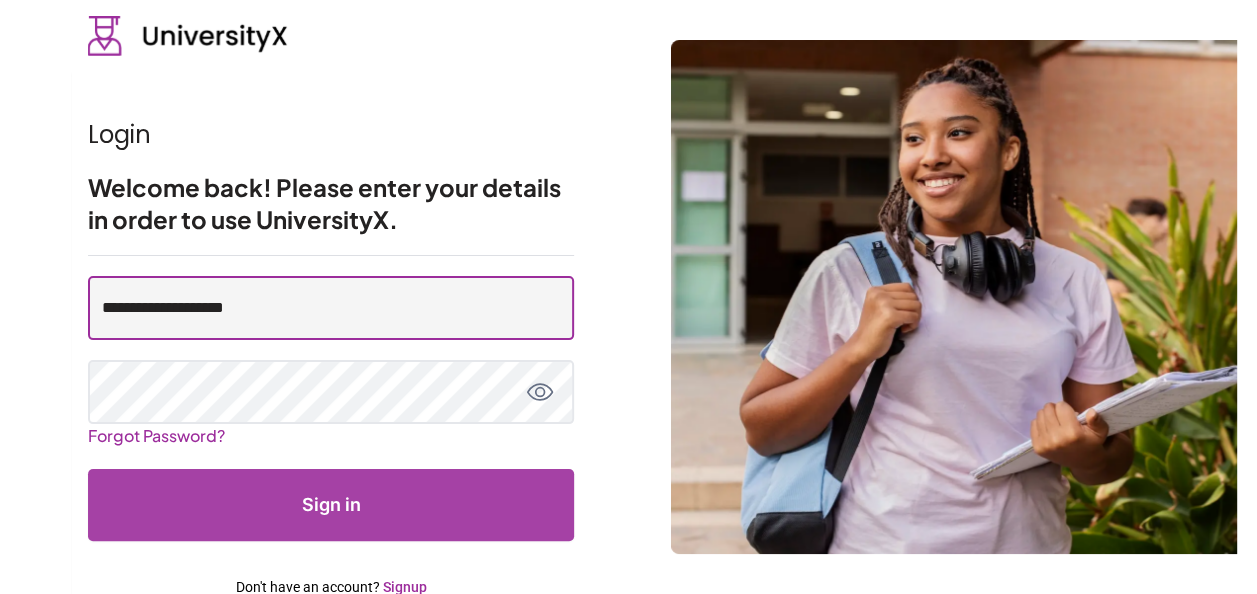 click on "**********" at bounding box center [331, 436] 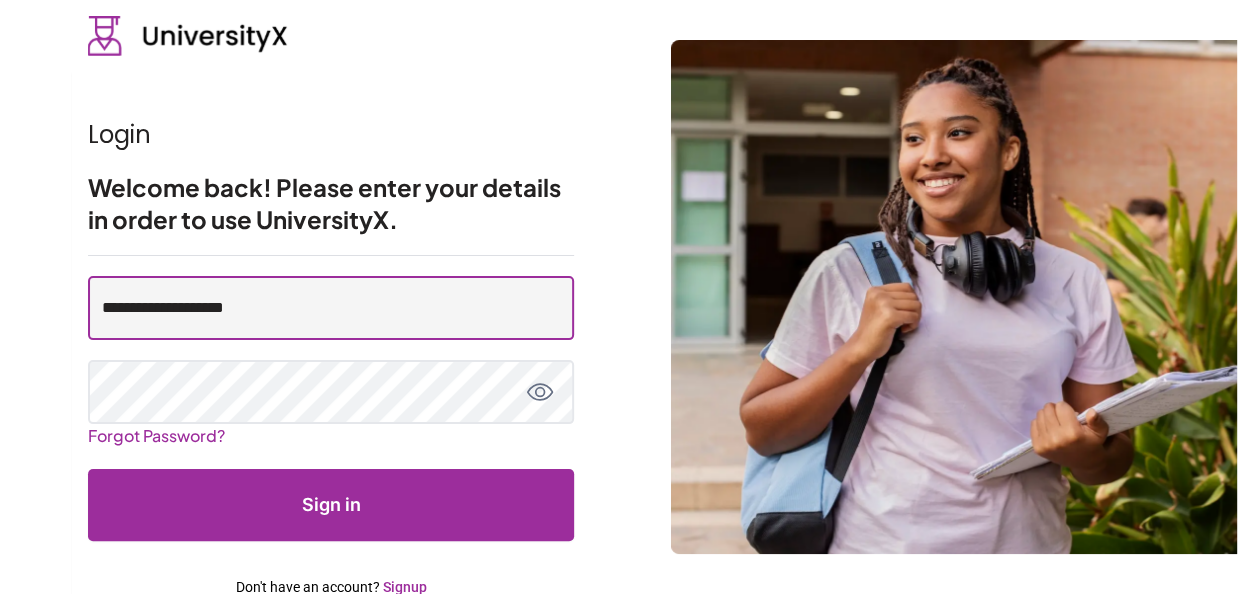 type on "**********" 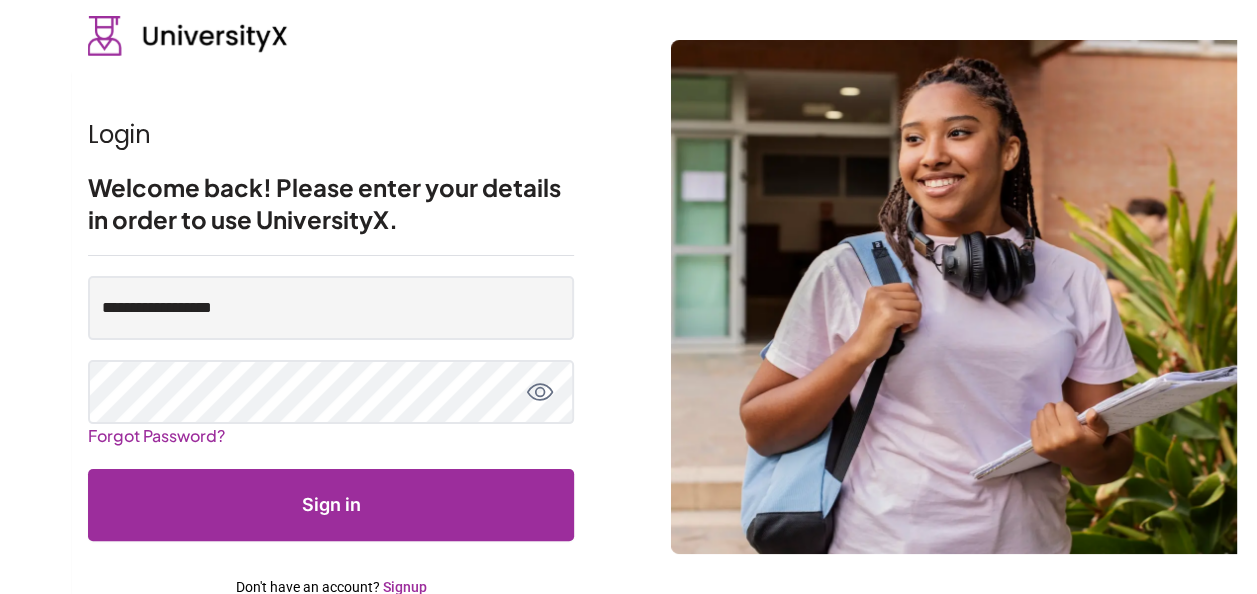 click on "Sign in" at bounding box center [331, 505] 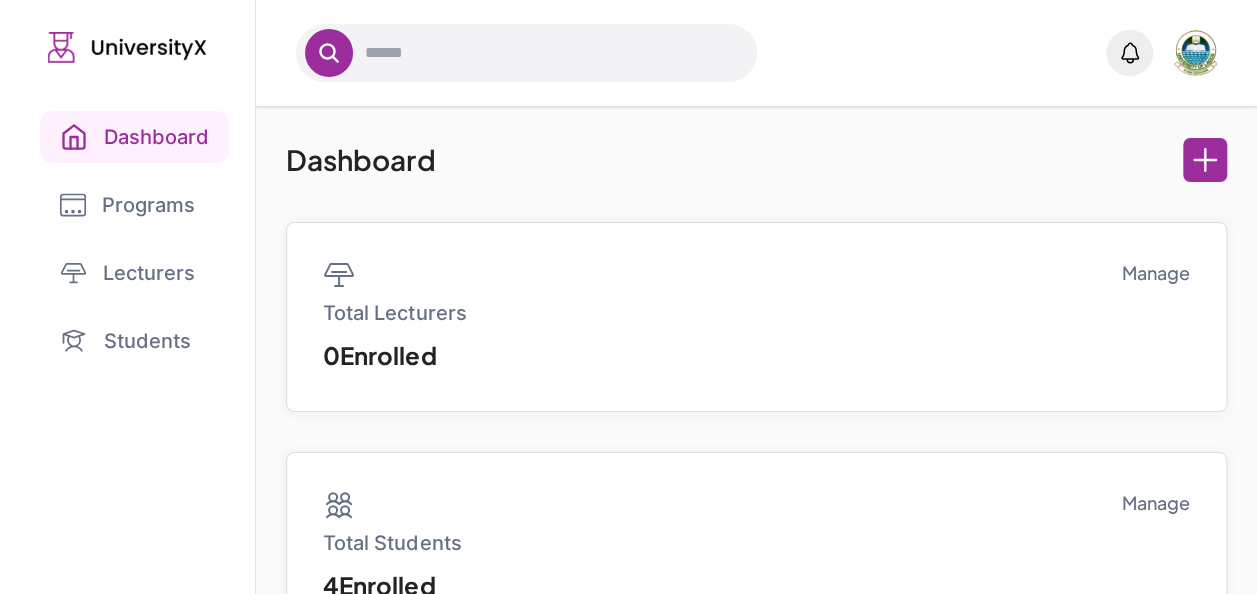 click on "Programs" at bounding box center [127, 205] 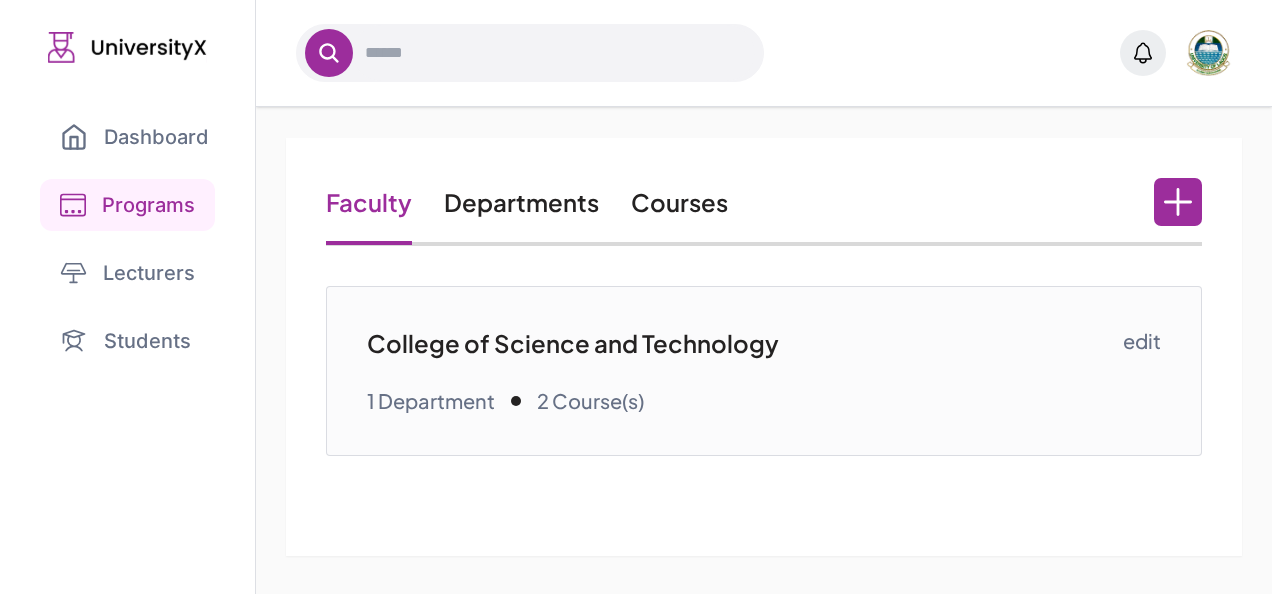 click on "Courses" at bounding box center [679, 202] 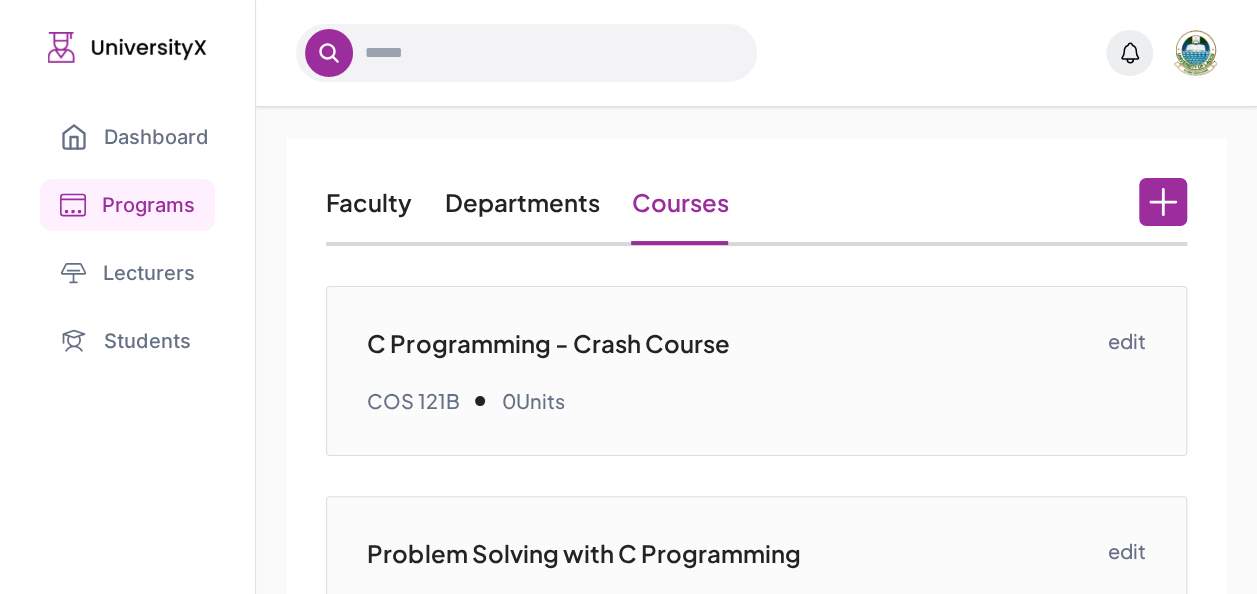 click 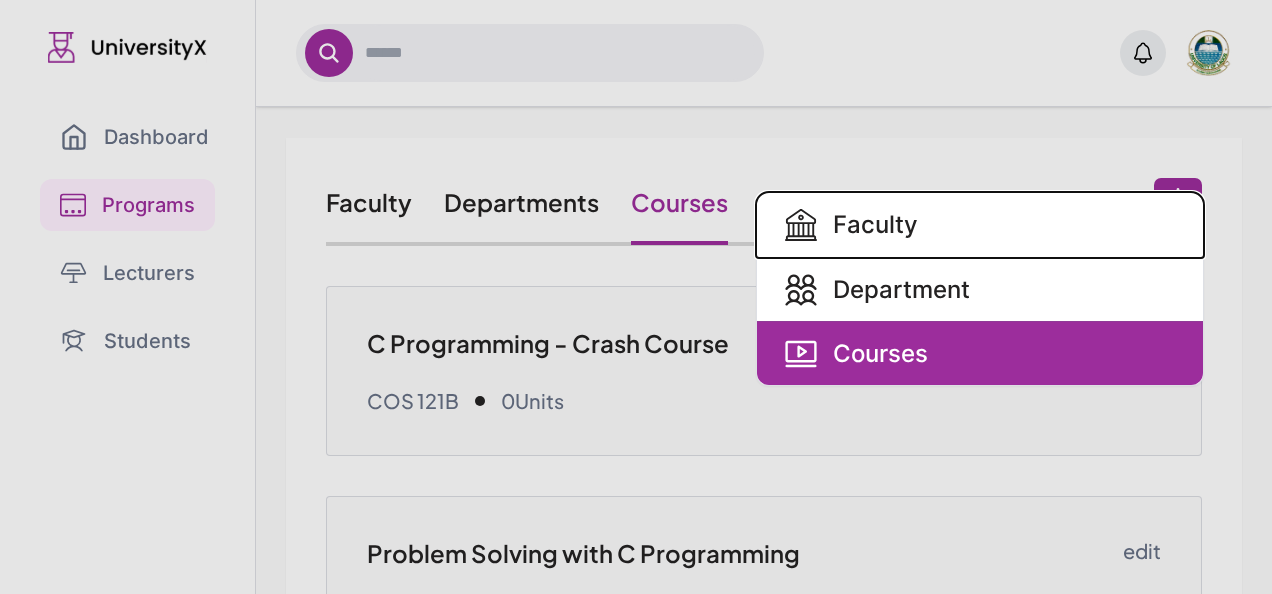 click on "Courses" at bounding box center [980, 353] 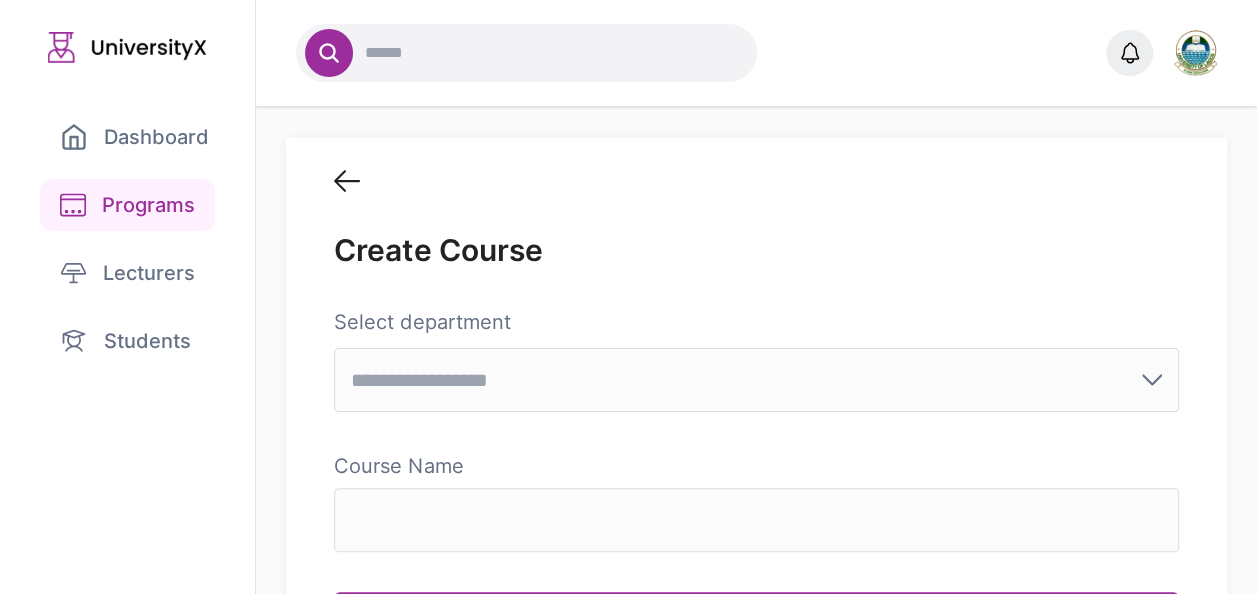 click at bounding box center (756, 380) 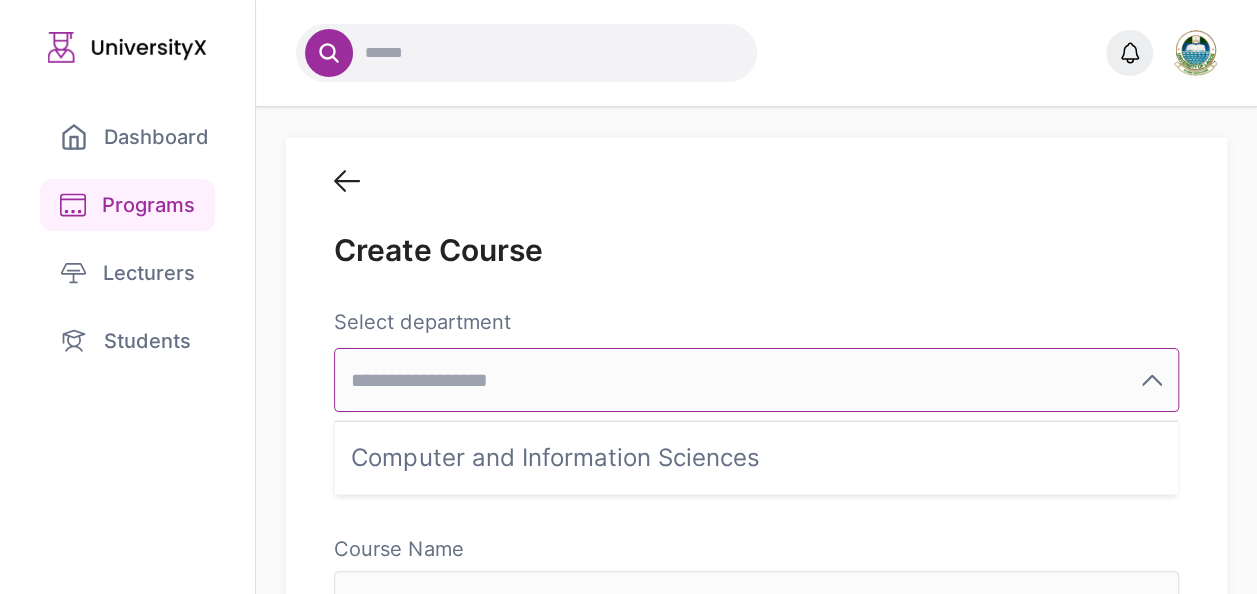 click at bounding box center (756, 380) 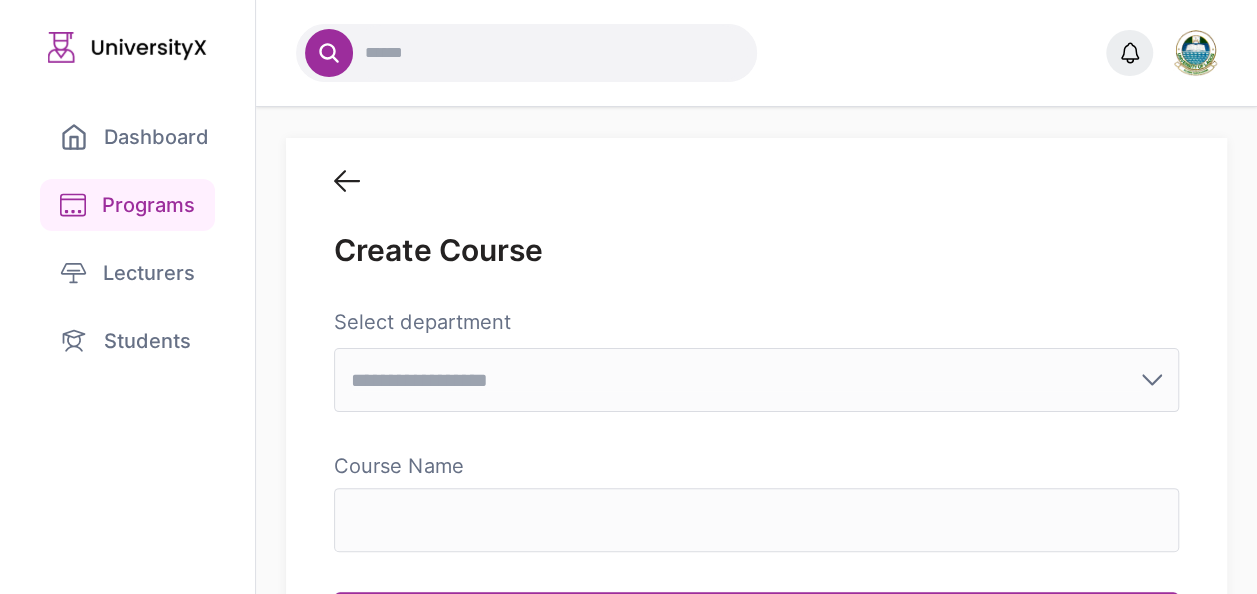 click on "Create Course" at bounding box center (756, 219) 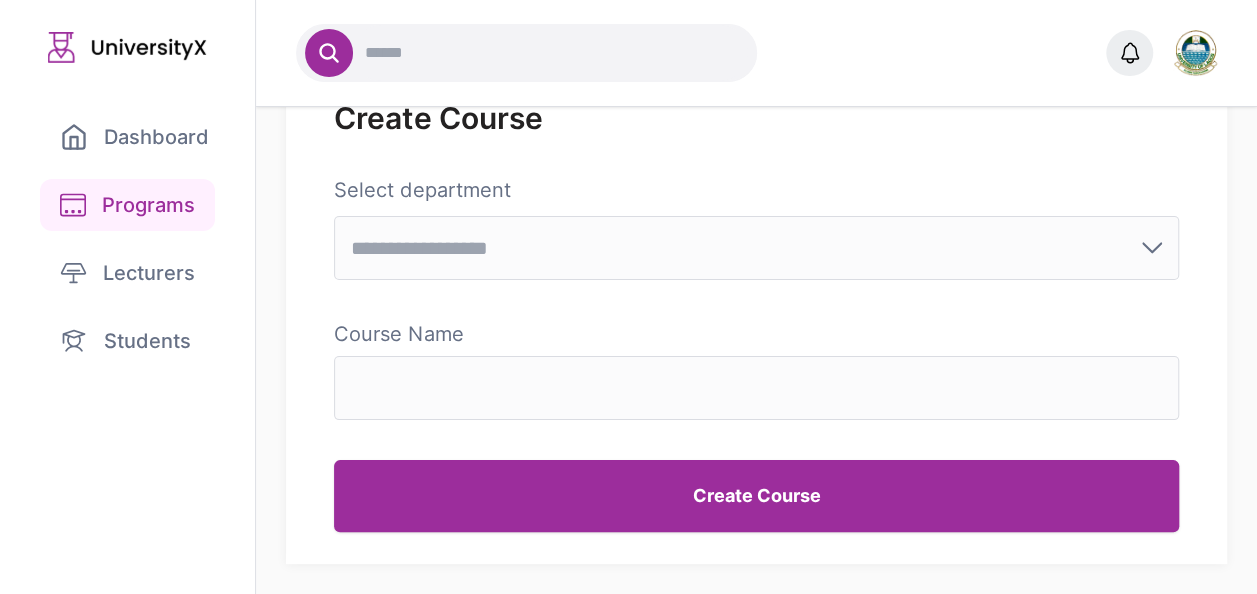 click at bounding box center [756, 248] 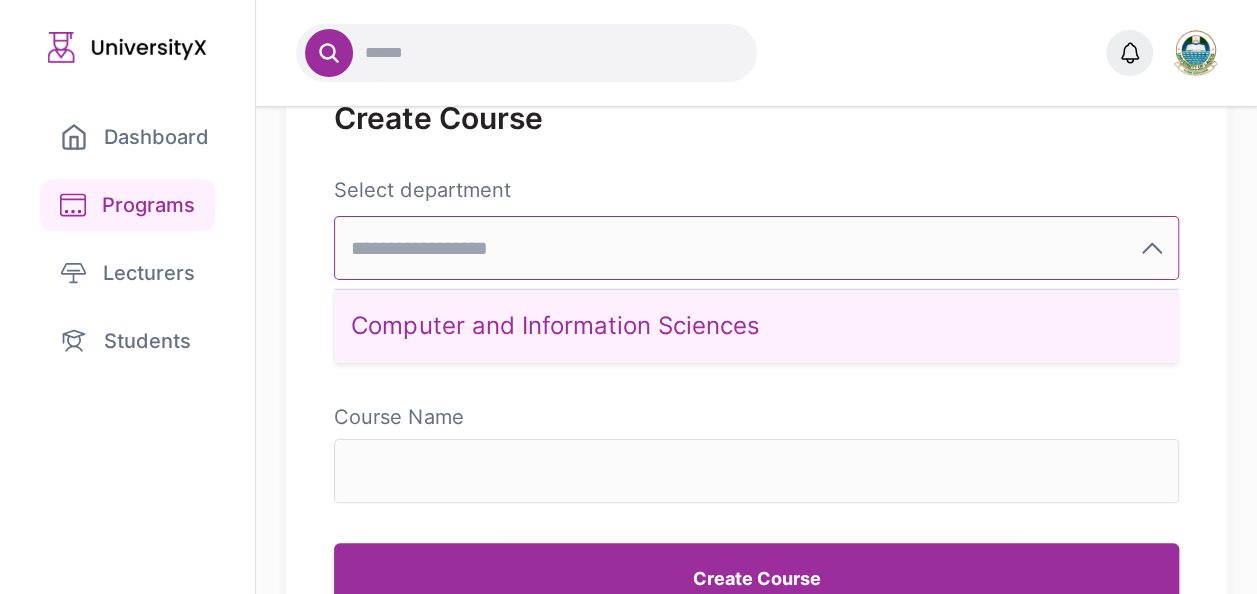 click on "Computer and Information Sciences" at bounding box center [756, 325] 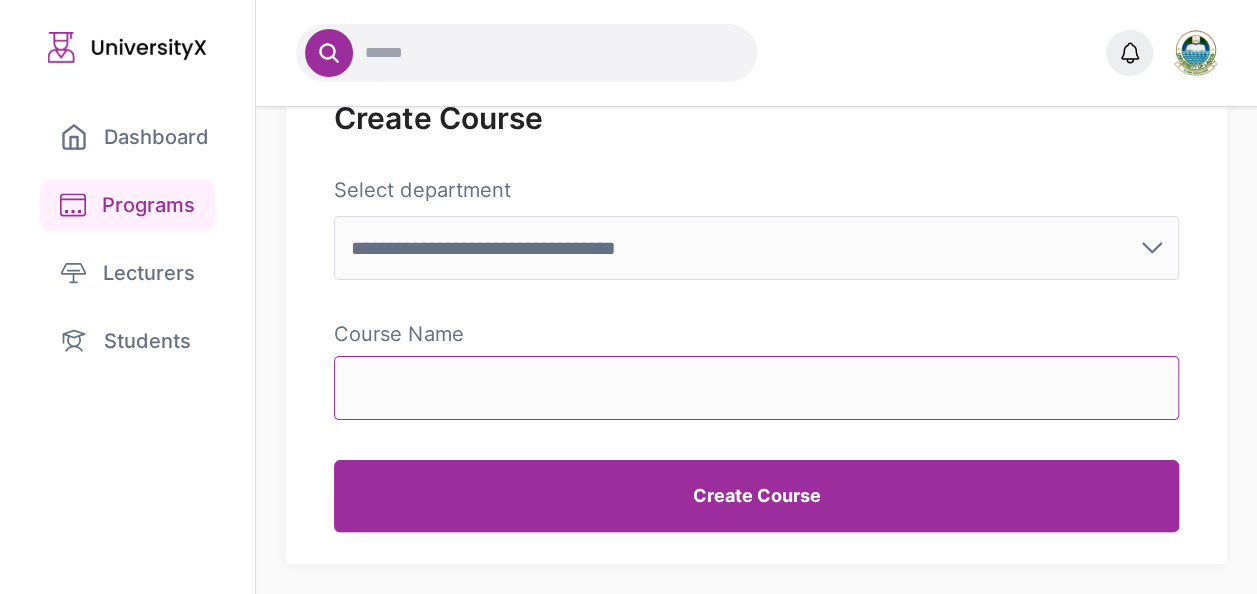 click on "Course Name" at bounding box center (756, 388) 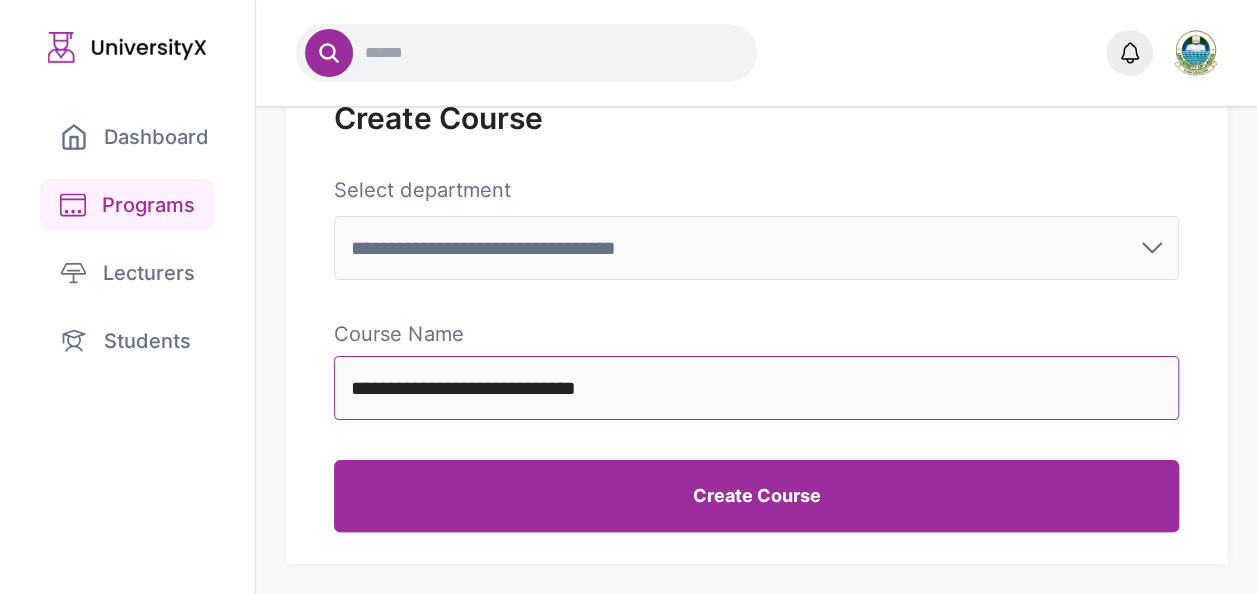 click on "**********" at bounding box center [756, 388] 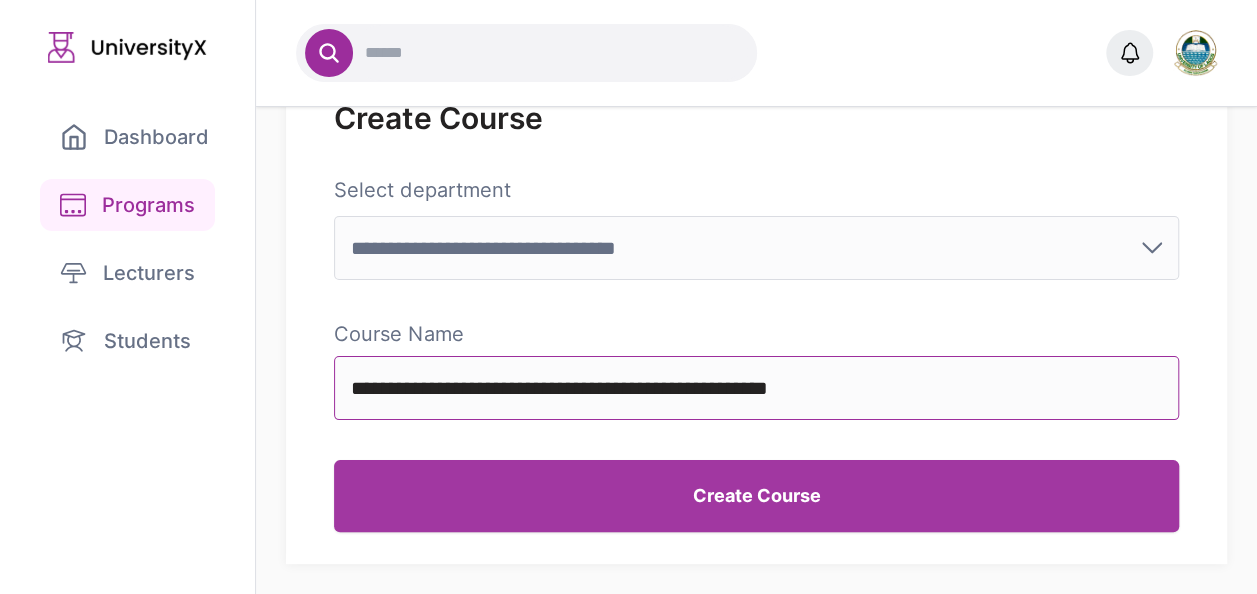 type on "**********" 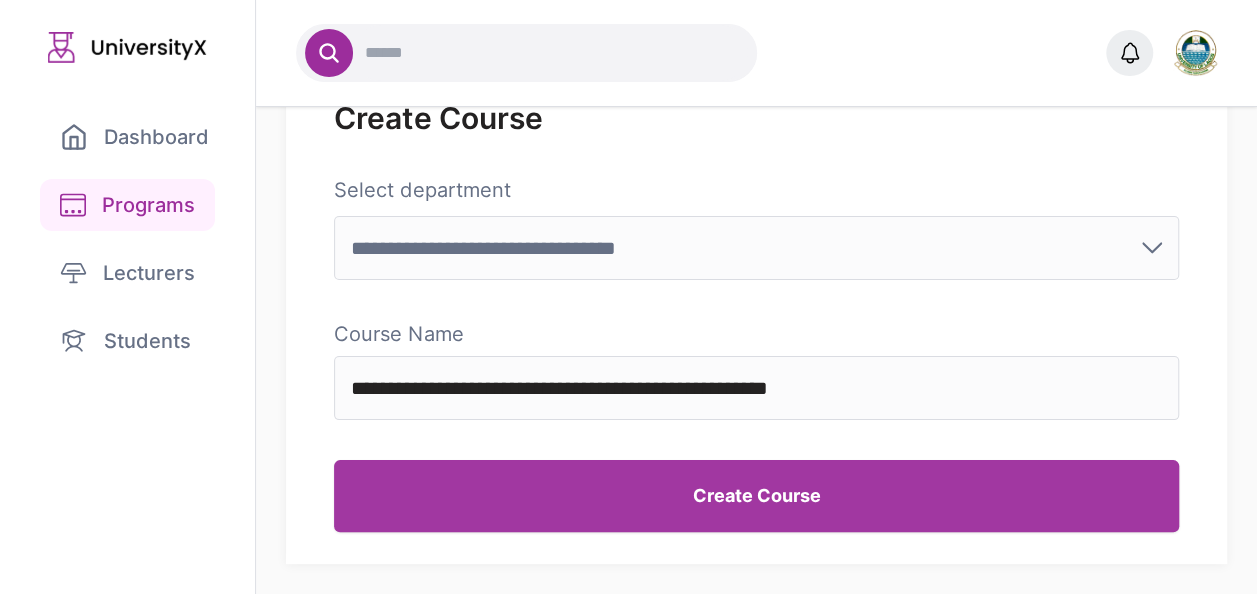 click on "Create Course" at bounding box center (756, 496) 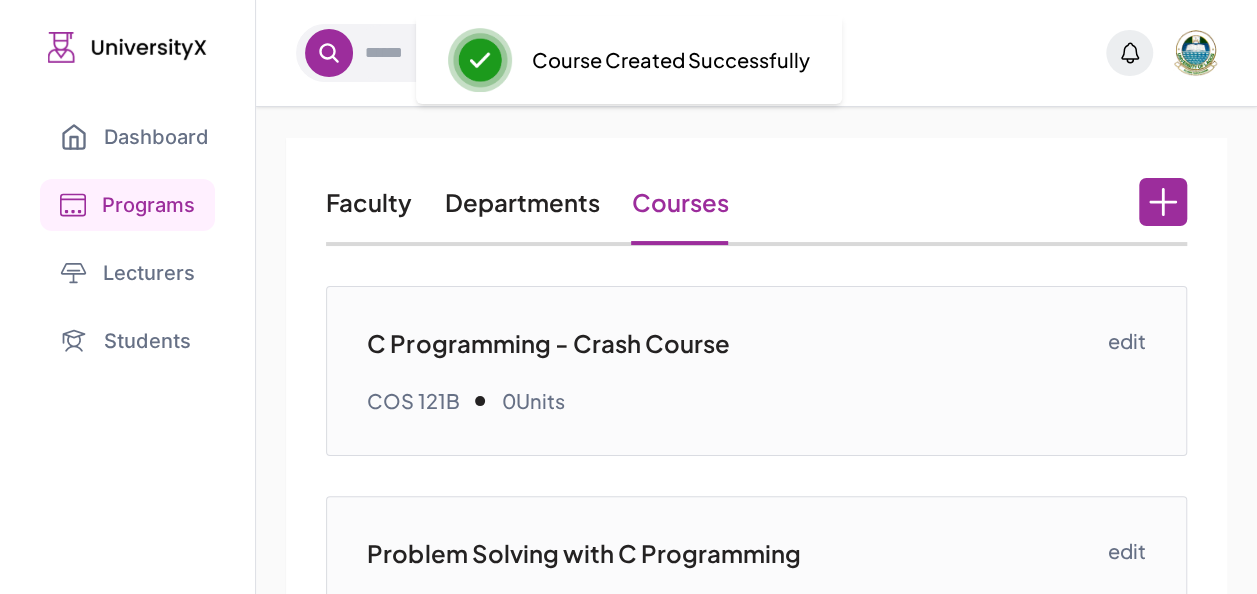 scroll, scrollTop: 334, scrollLeft: 0, axis: vertical 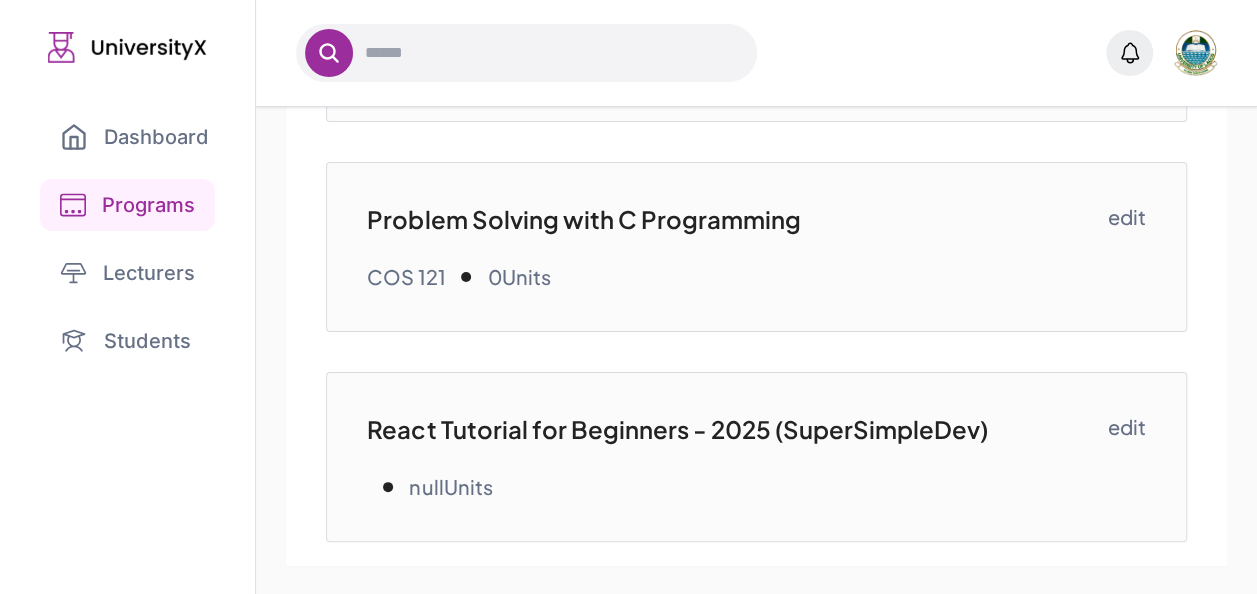 click on "React Tutorial for Beginners - 2025 (SuperSimpleDev)" at bounding box center [737, 429] 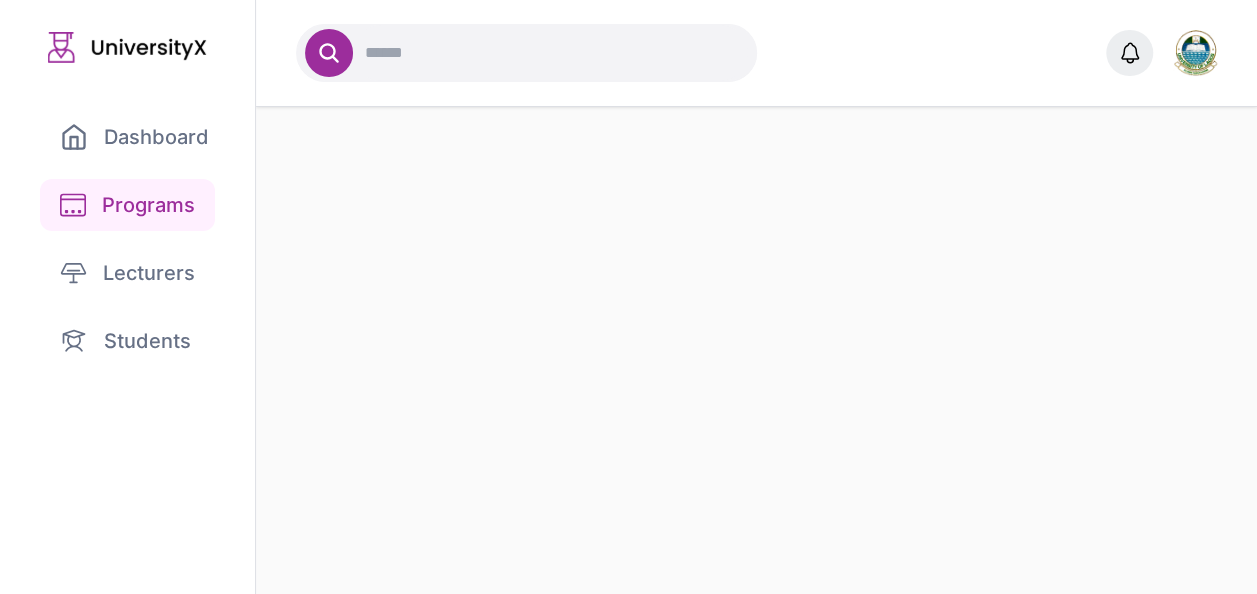 scroll, scrollTop: 0, scrollLeft: 0, axis: both 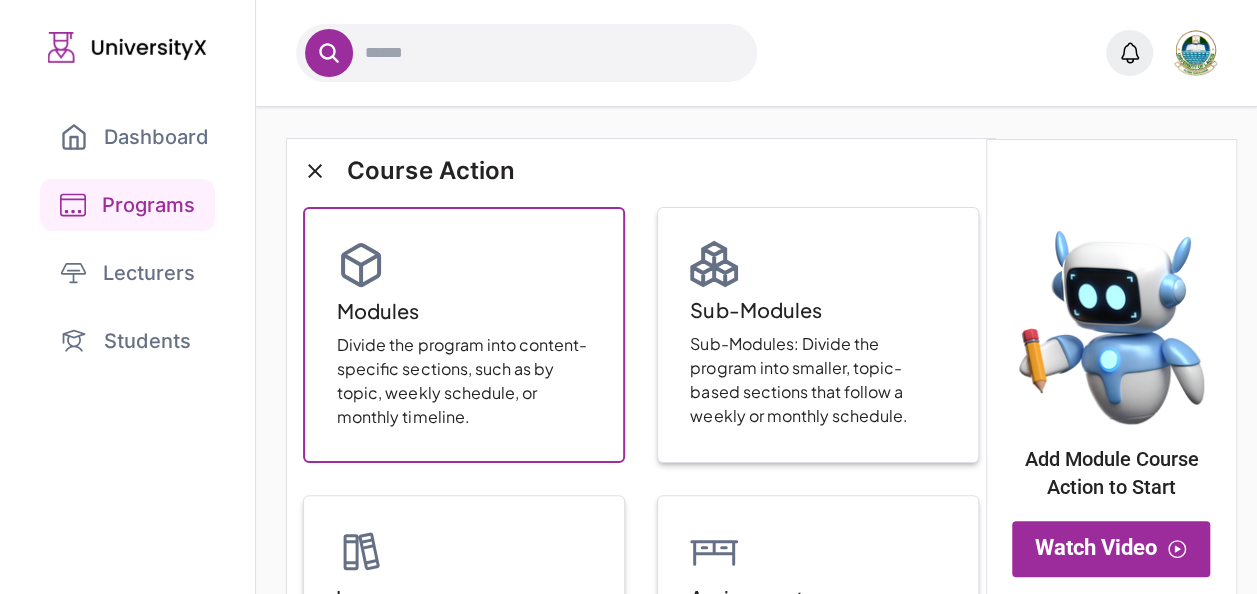 click on "Modules  Divide the program into content-specific sections, such as by topic, weekly schedule, or monthly timeline." at bounding box center [464, 335] 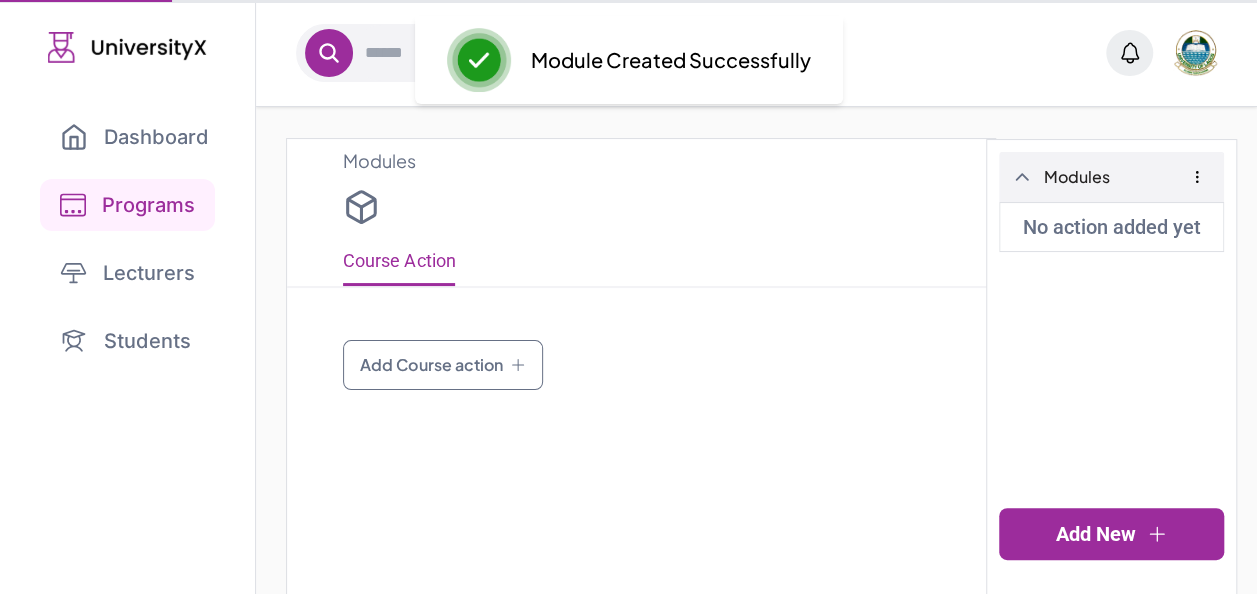 type on "*******" 